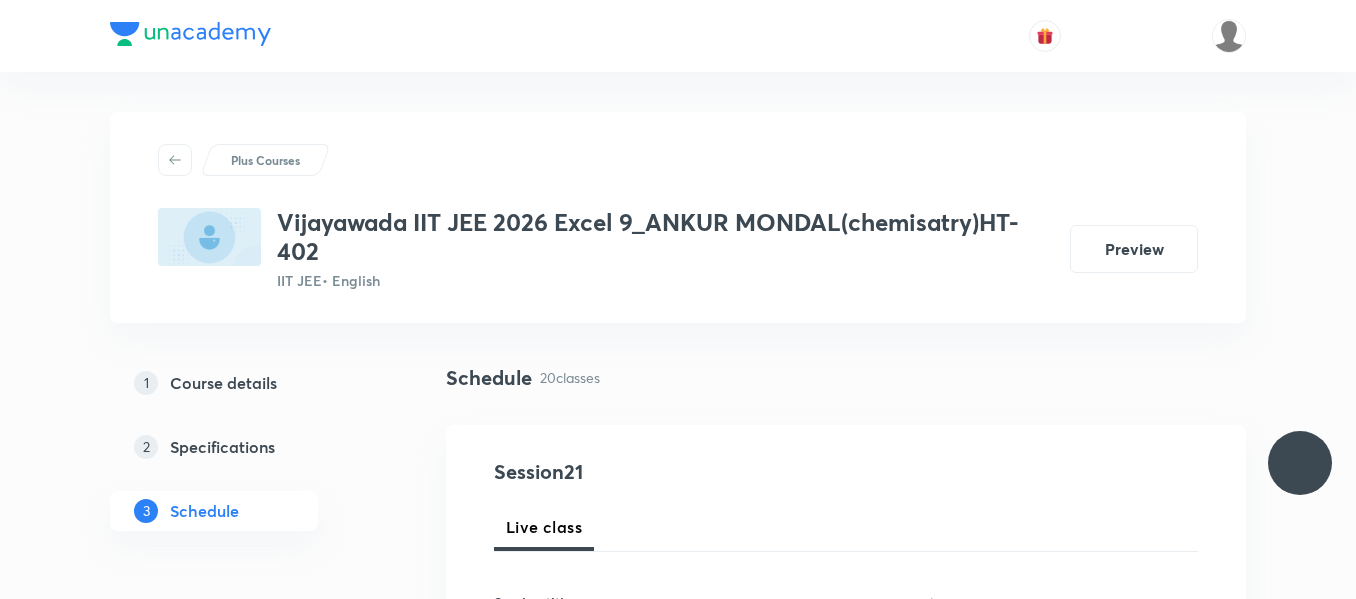 scroll, scrollTop: 0, scrollLeft: 0, axis: both 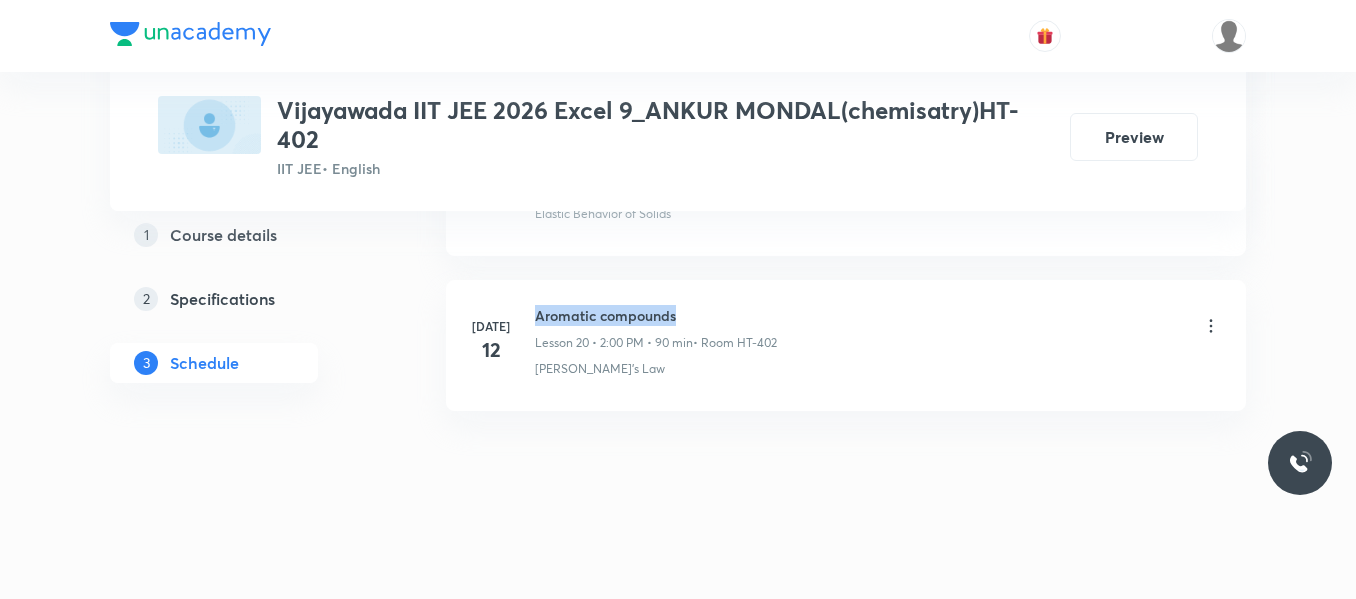 drag, startPoint x: 536, startPoint y: 317, endPoint x: 732, endPoint y: 311, distance: 196.09181 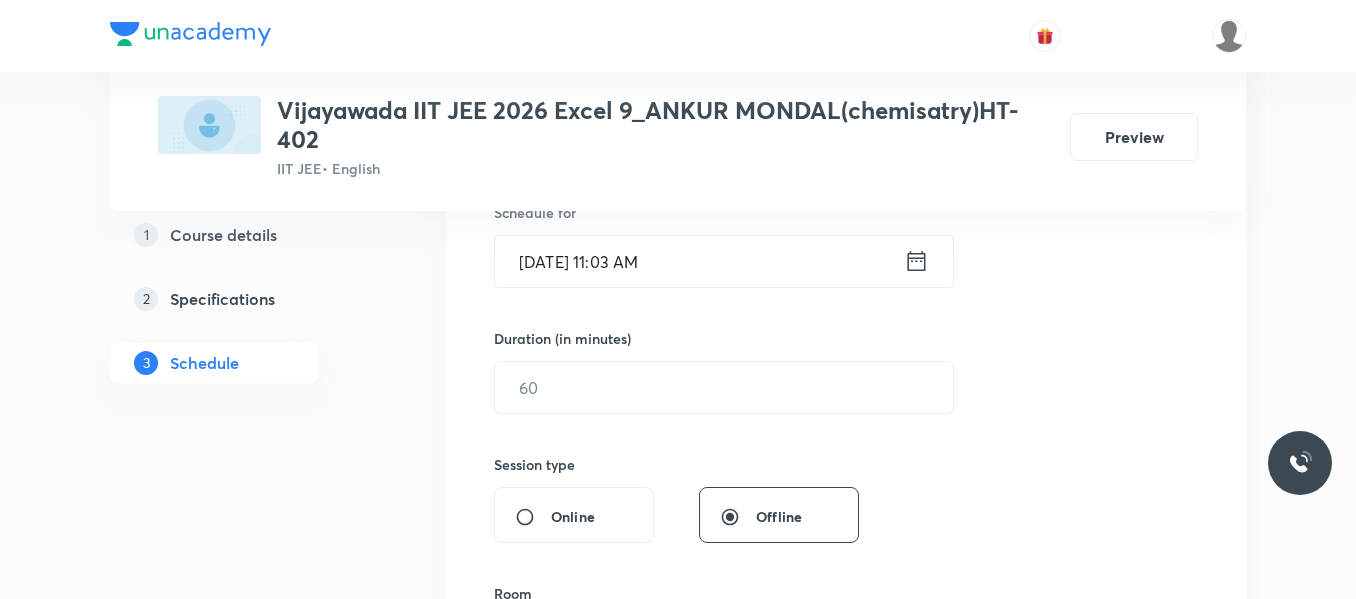 scroll, scrollTop: 229, scrollLeft: 0, axis: vertical 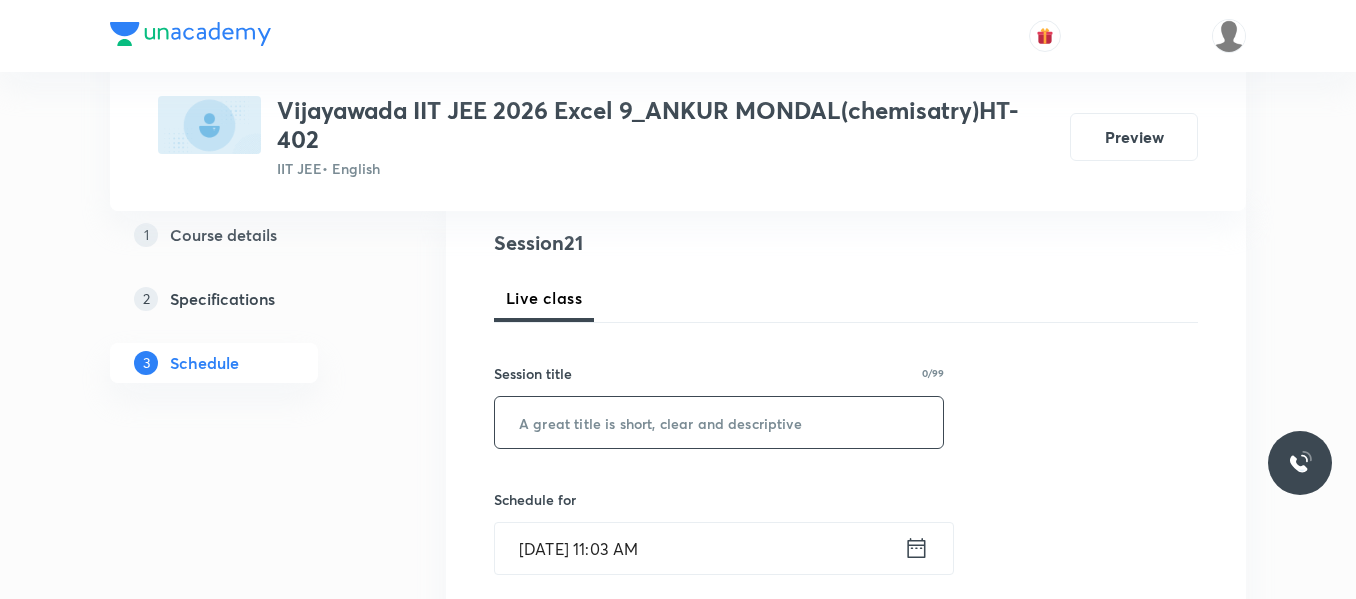 click at bounding box center (719, 422) 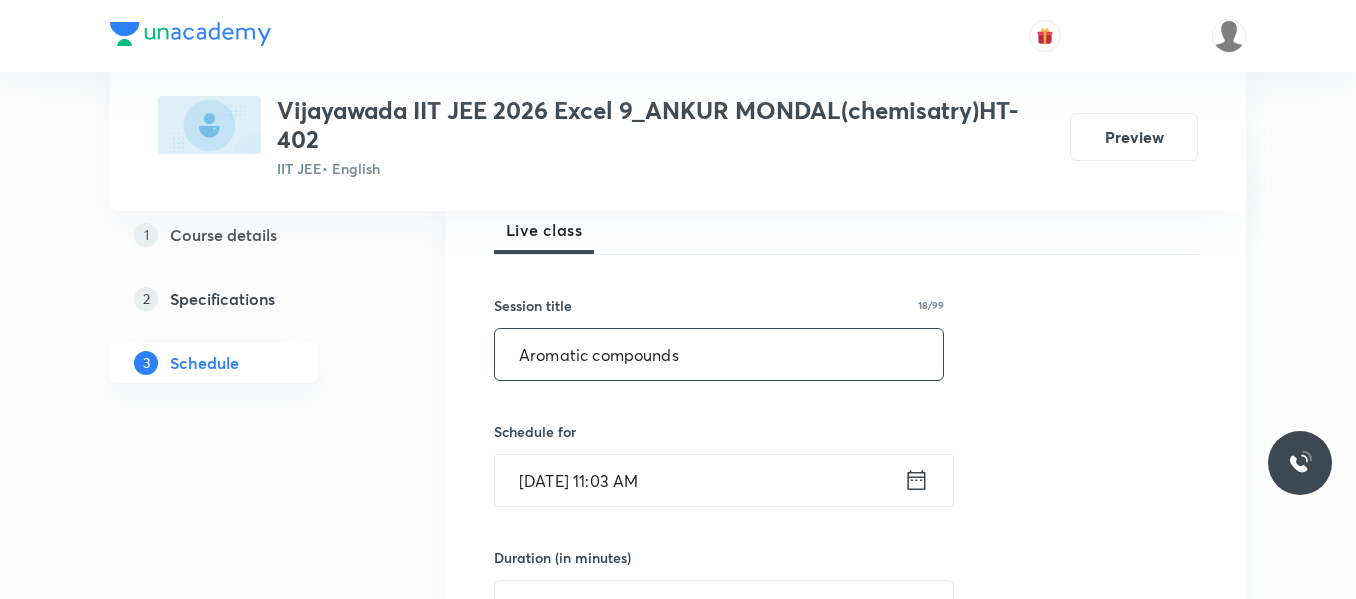 scroll, scrollTop: 329, scrollLeft: 0, axis: vertical 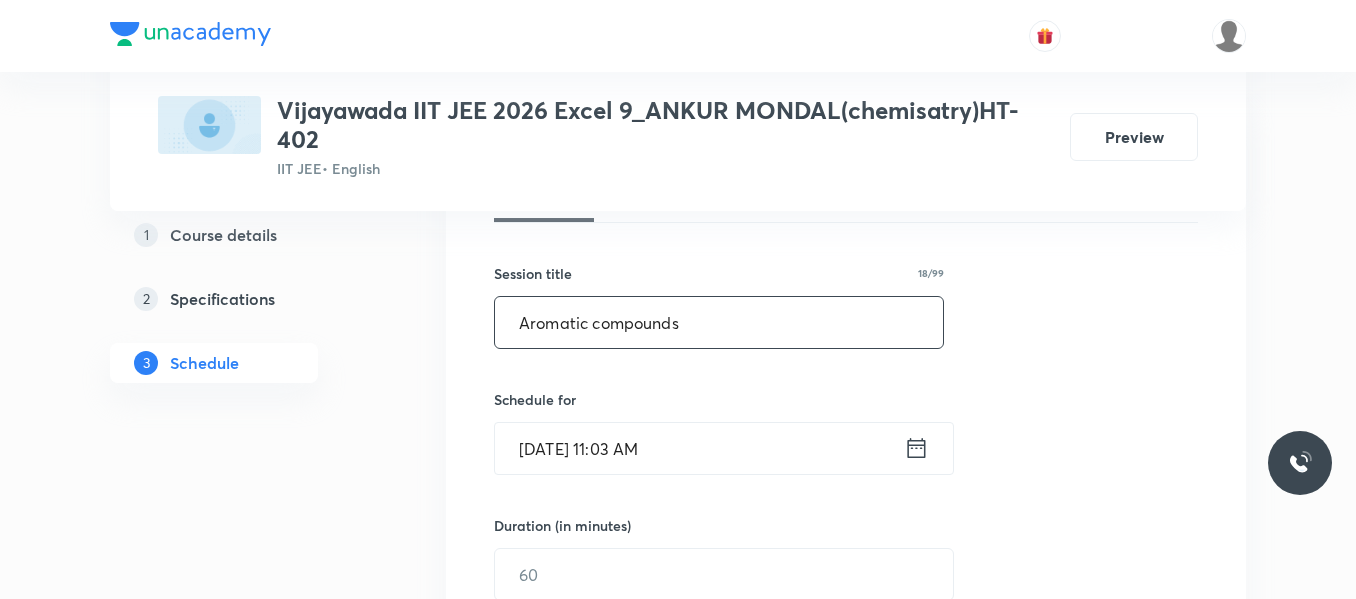 type on "Aromatic compounds" 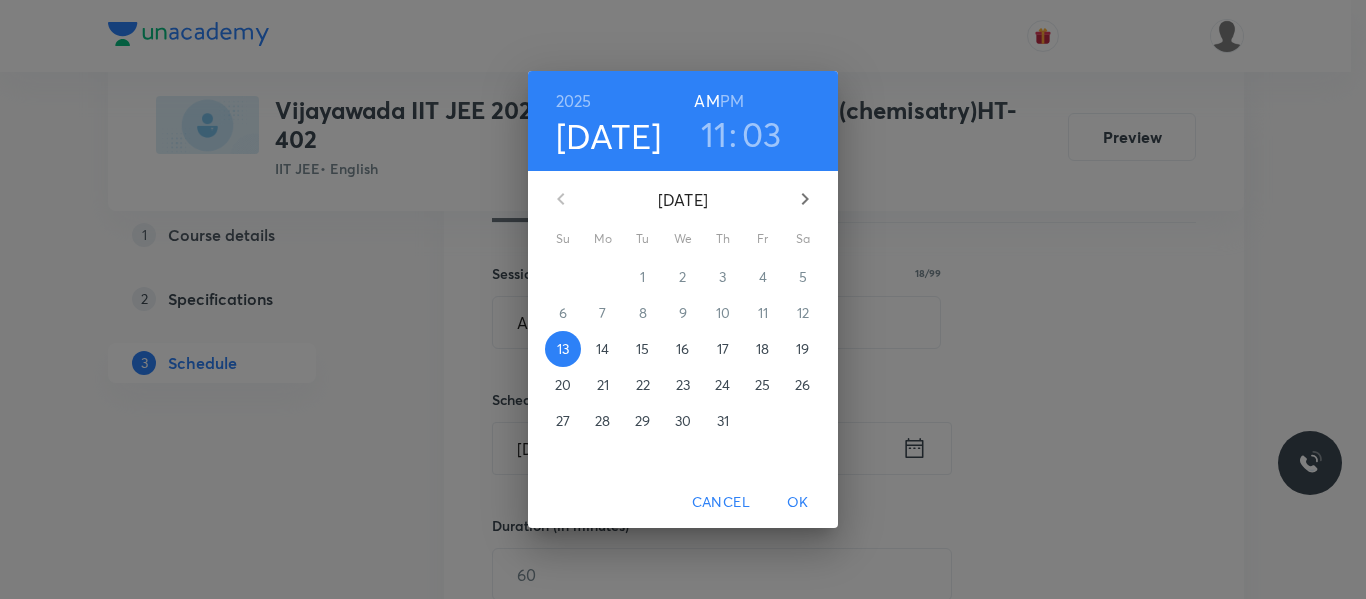 click on "13" at bounding box center [563, 349] 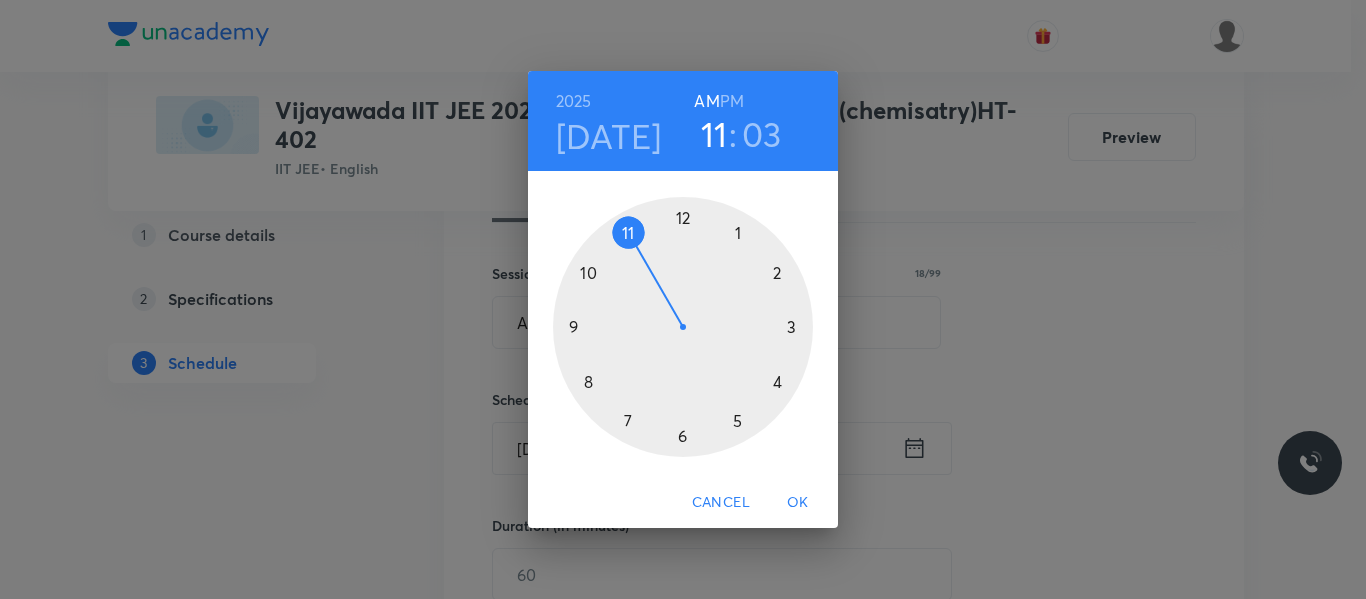 click on "[DATE] 11 : 03 AM PM 1 2 3 4 5 6 7 8 9 10 11 12 Cancel OK" at bounding box center [683, 299] 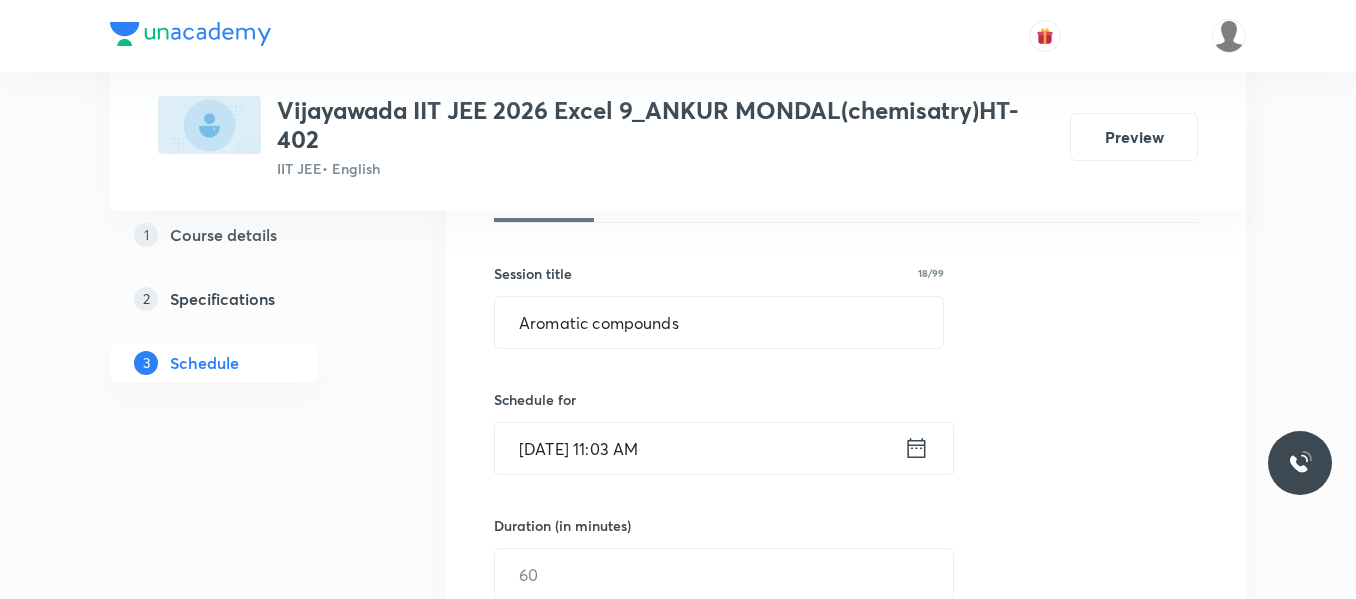 click 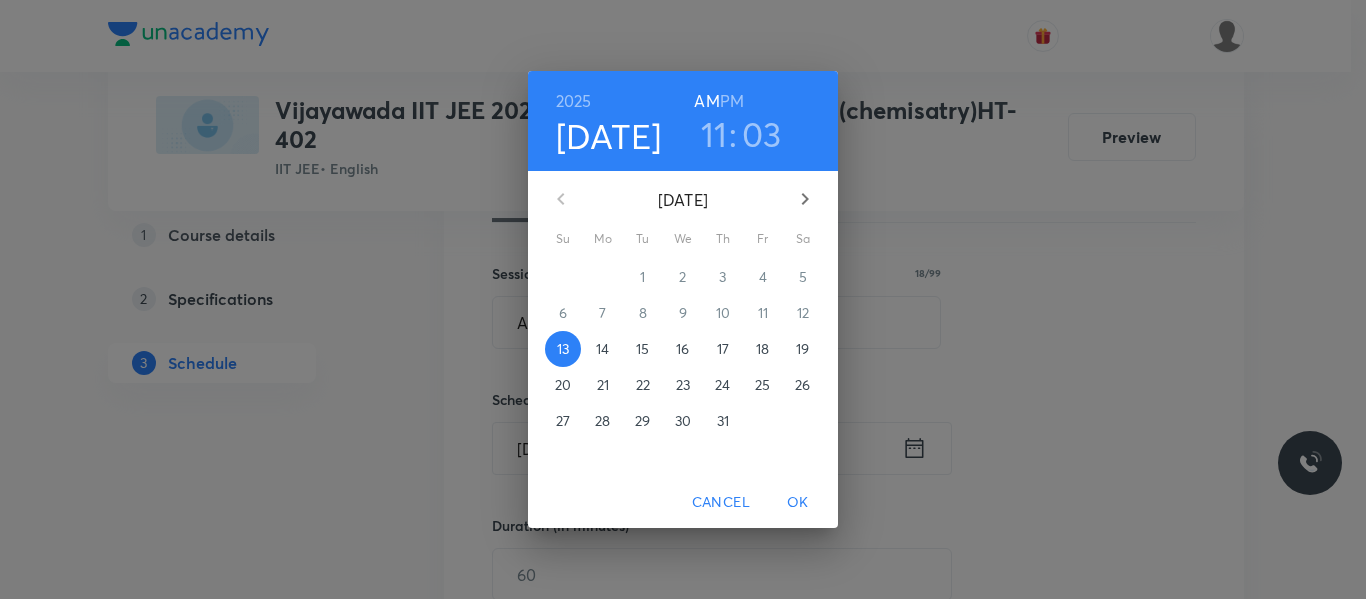 click on "14" at bounding box center [602, 349] 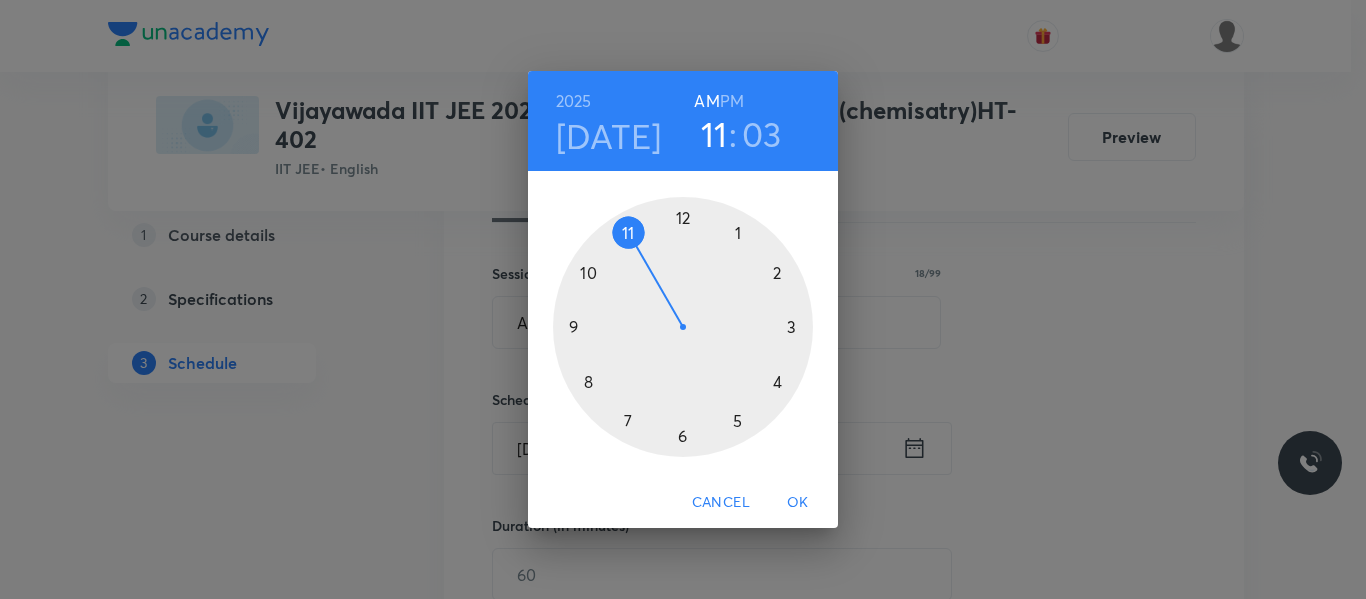 click at bounding box center (683, 327) 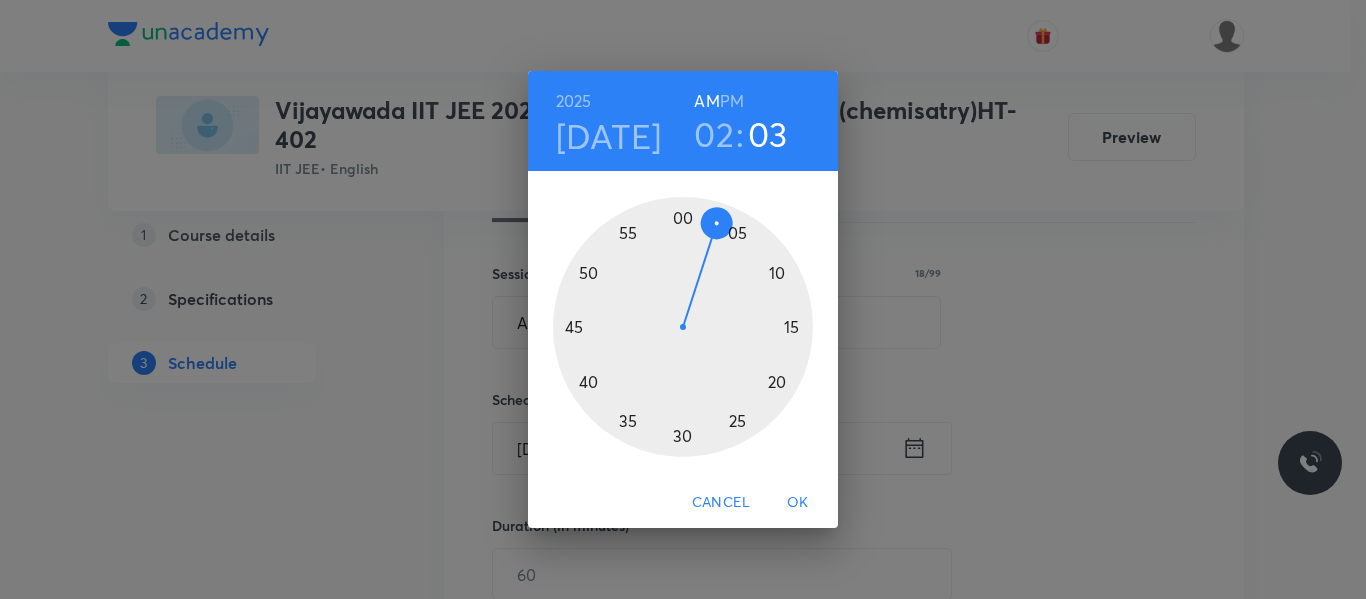 click at bounding box center (683, 327) 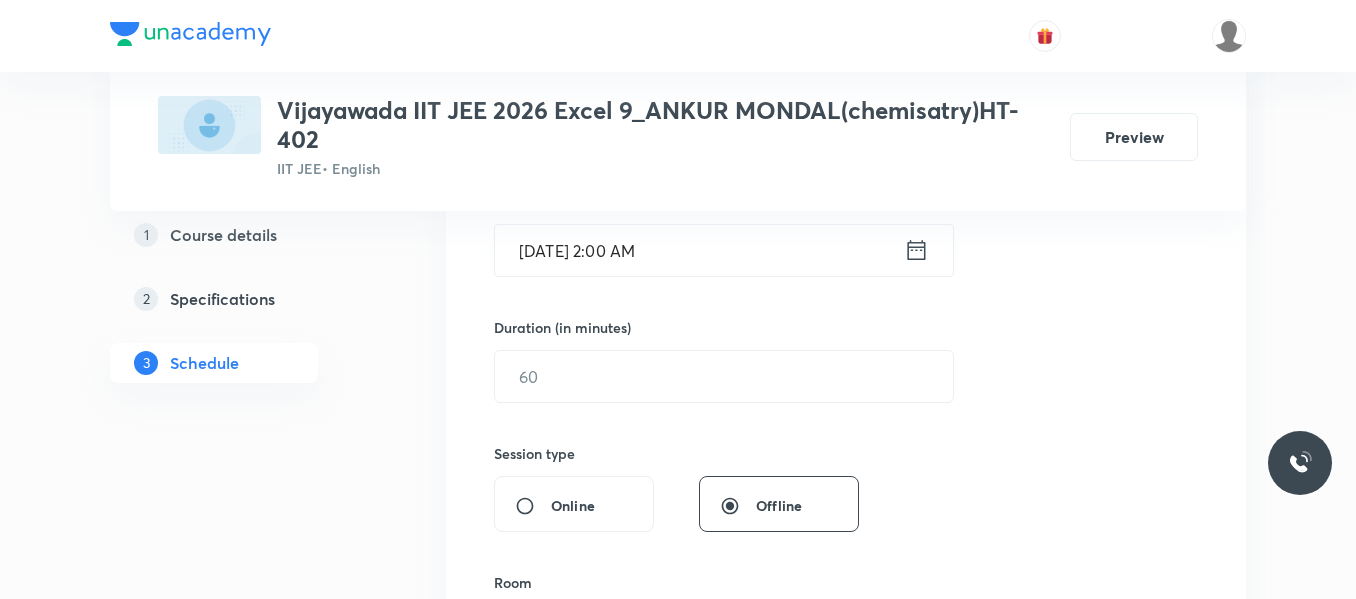 scroll, scrollTop: 529, scrollLeft: 0, axis: vertical 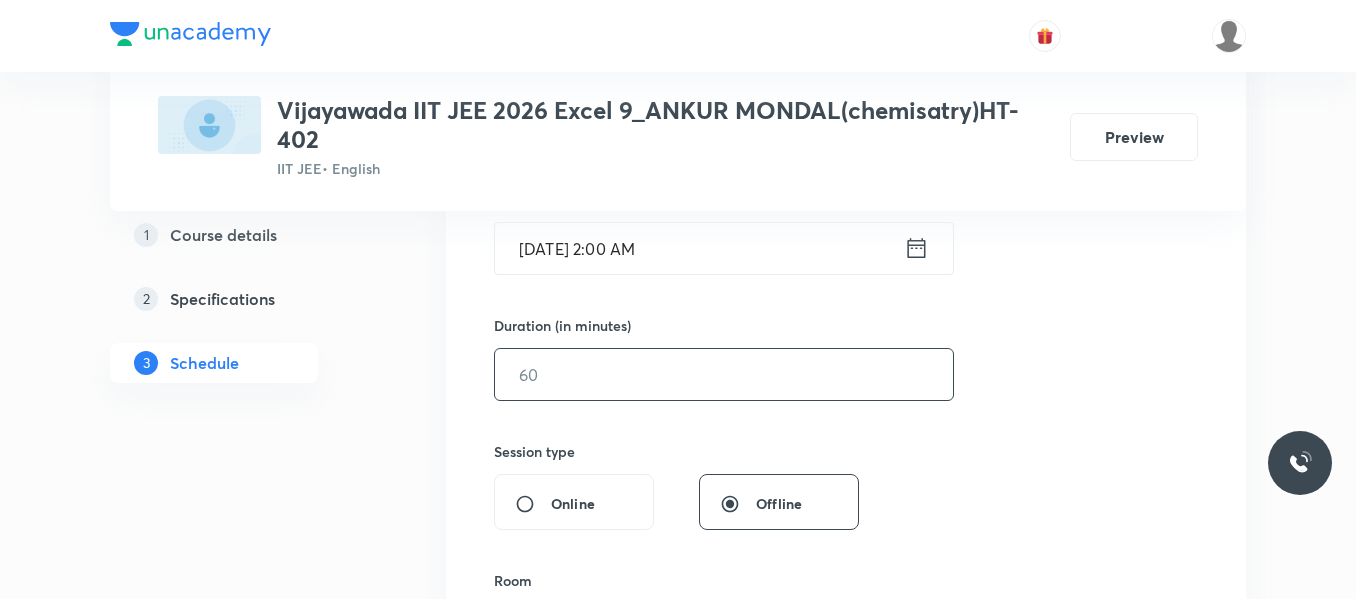 click at bounding box center (724, 374) 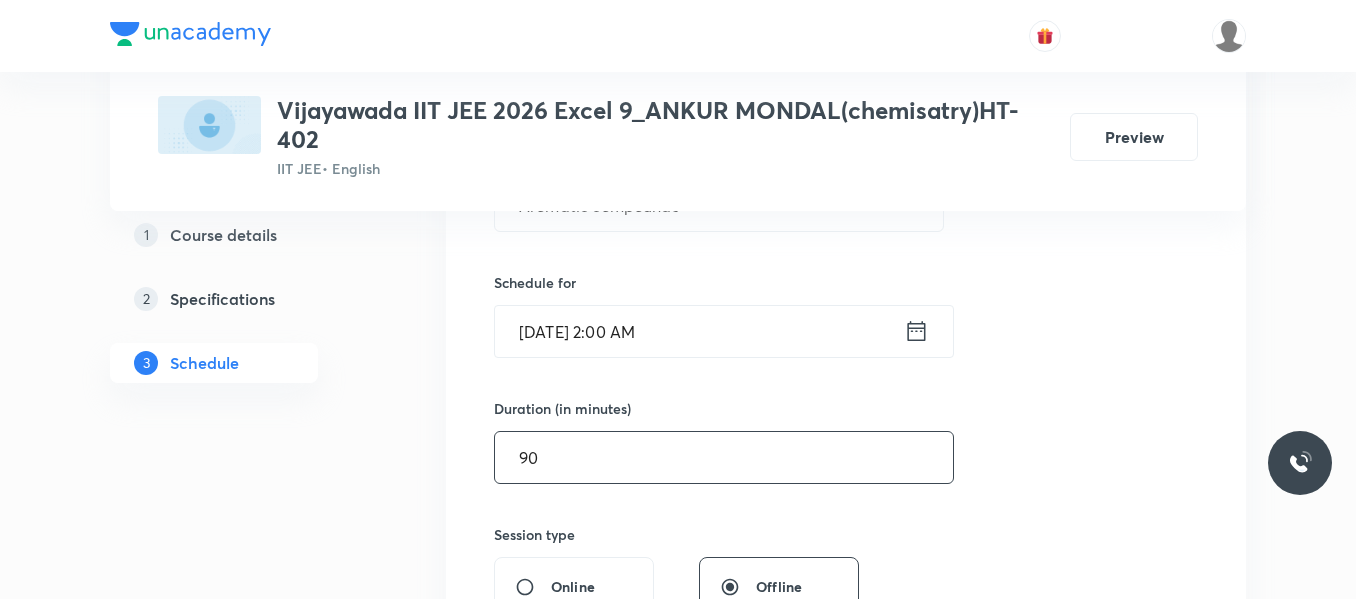 scroll, scrollTop: 429, scrollLeft: 0, axis: vertical 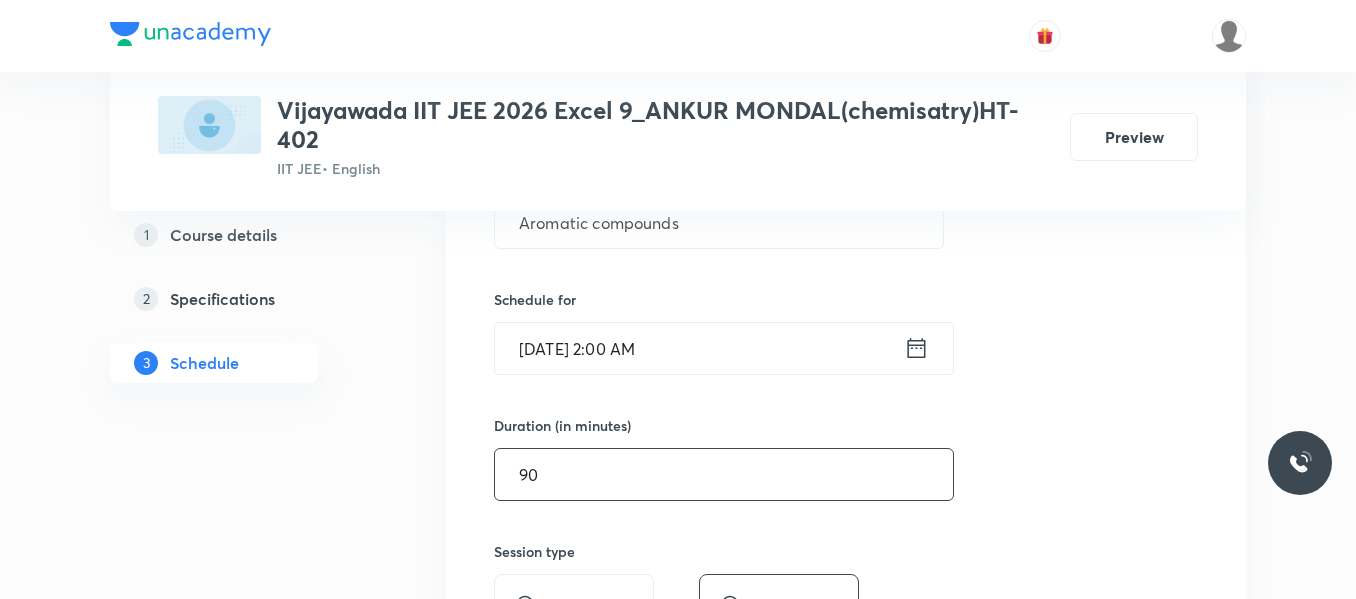type on "90" 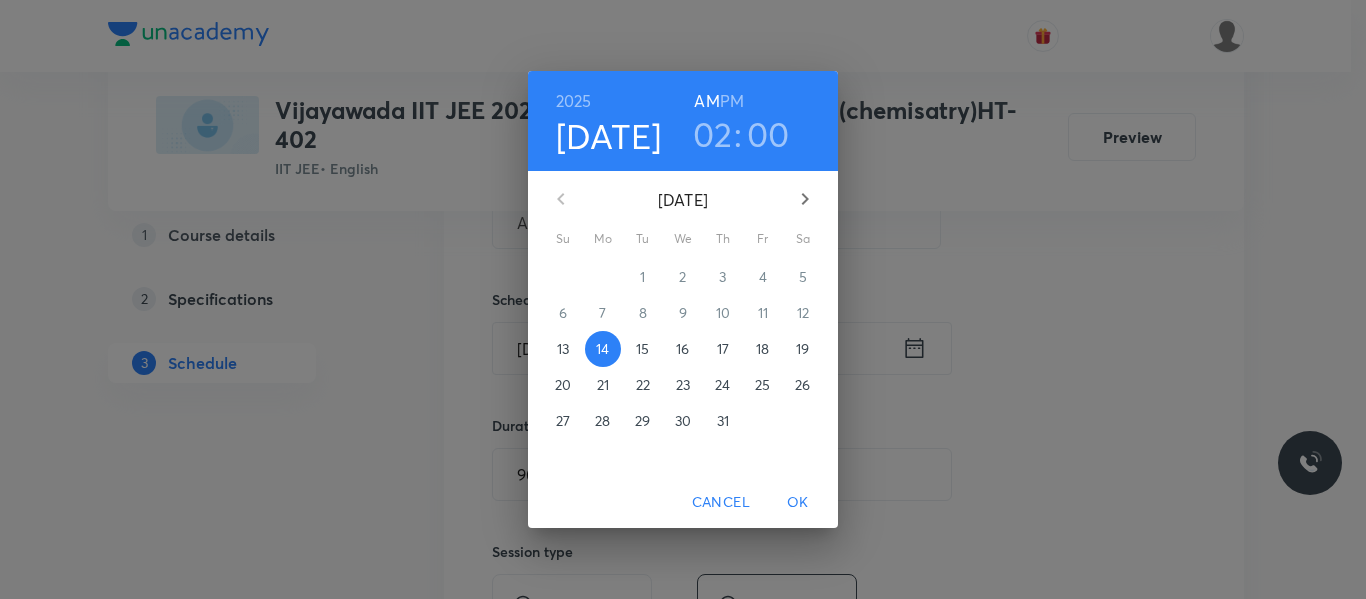 click on "PM" at bounding box center [732, 101] 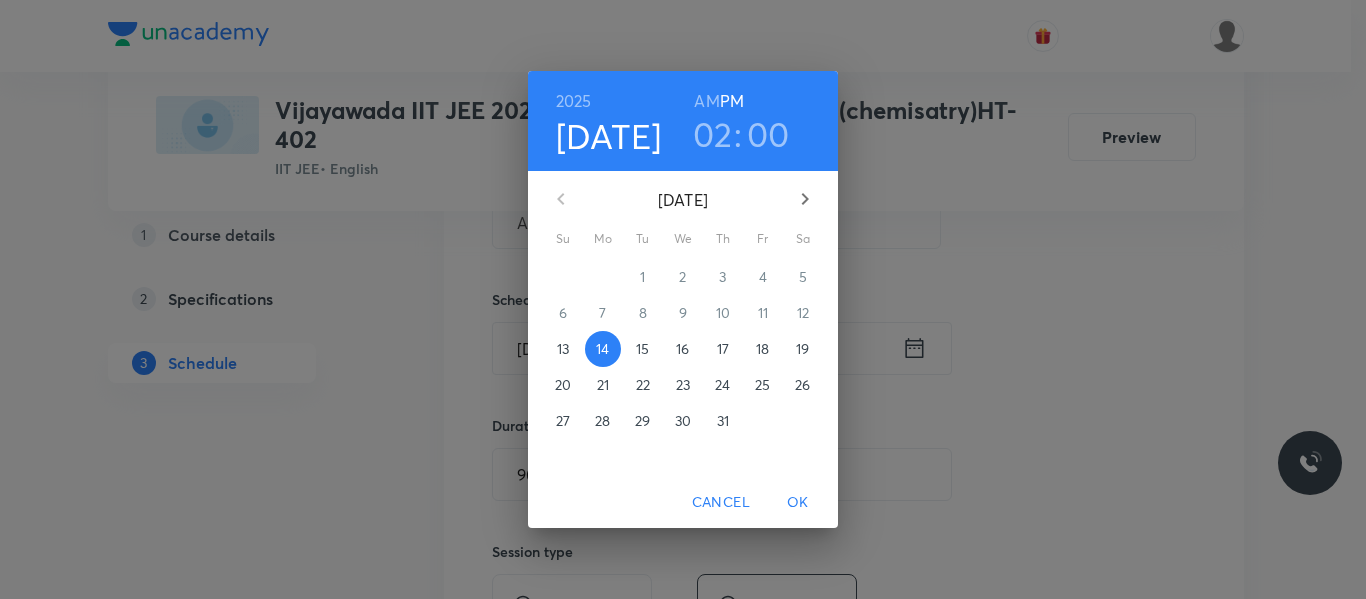 click on "OK" at bounding box center [798, 502] 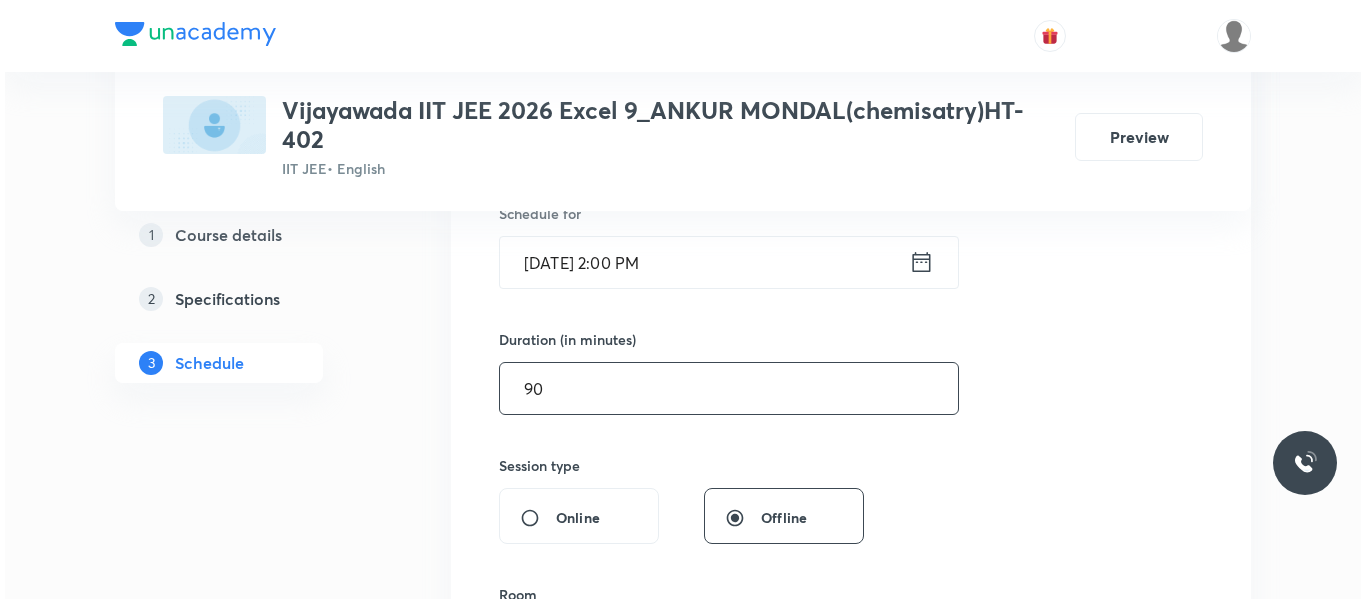 scroll, scrollTop: 629, scrollLeft: 0, axis: vertical 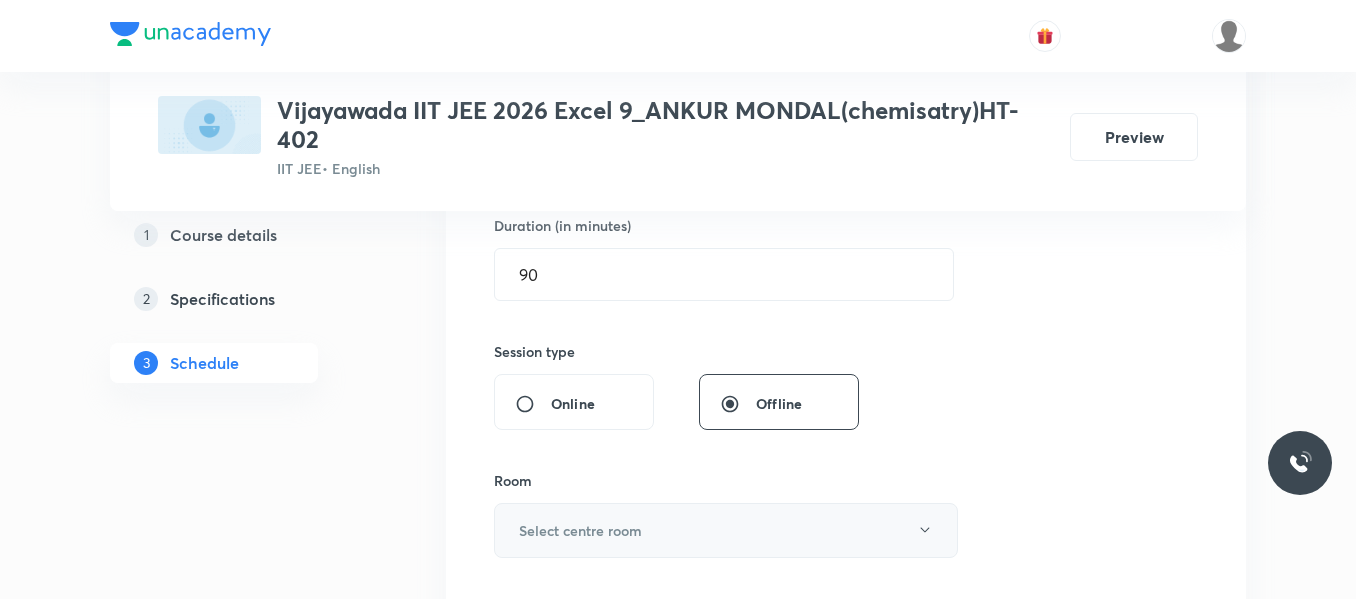 click on "Select centre room" at bounding box center (580, 530) 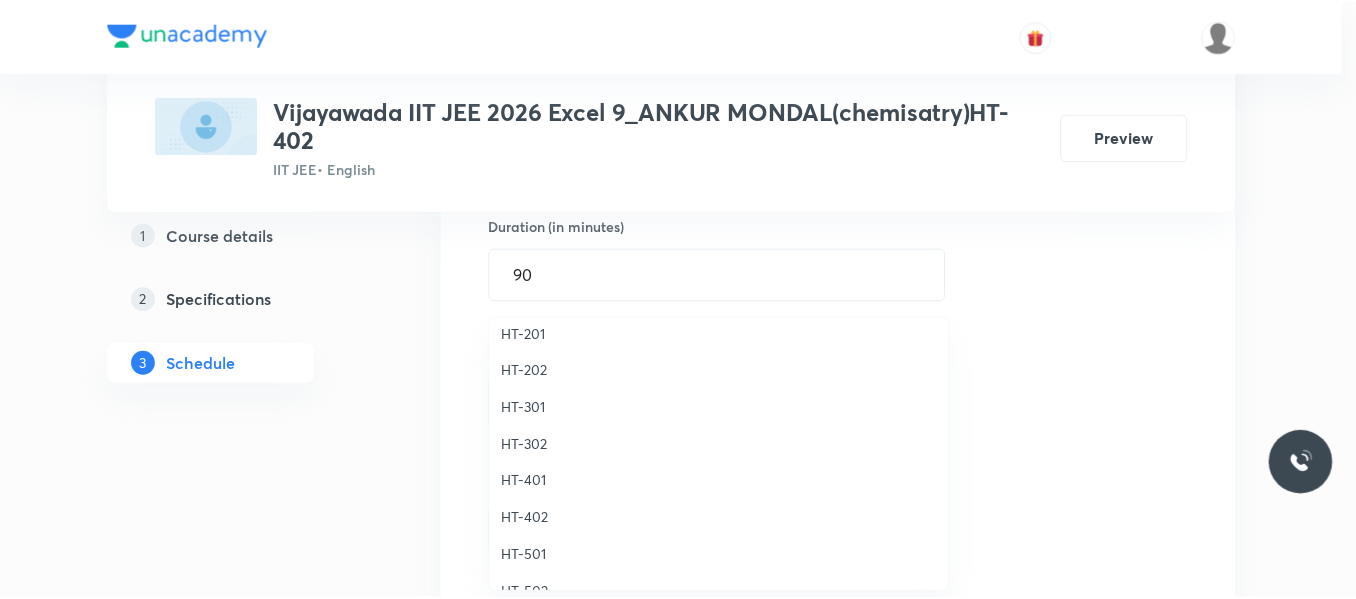 scroll, scrollTop: 889, scrollLeft: 0, axis: vertical 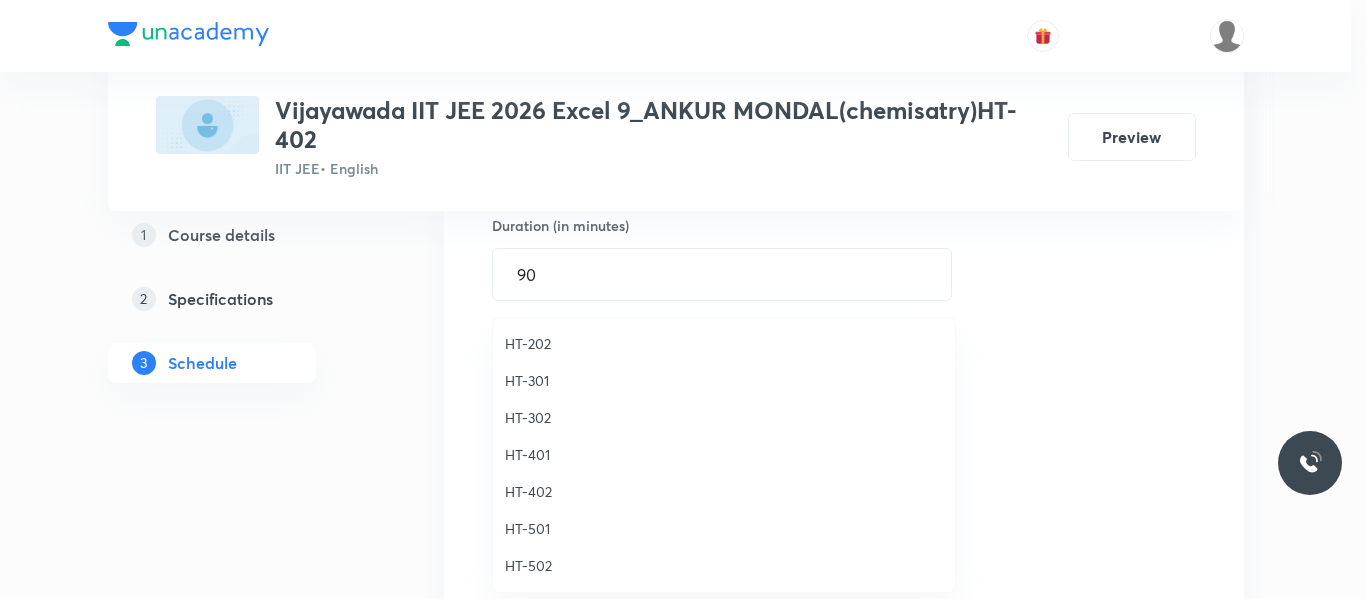 click on "HT-402" at bounding box center (724, 491) 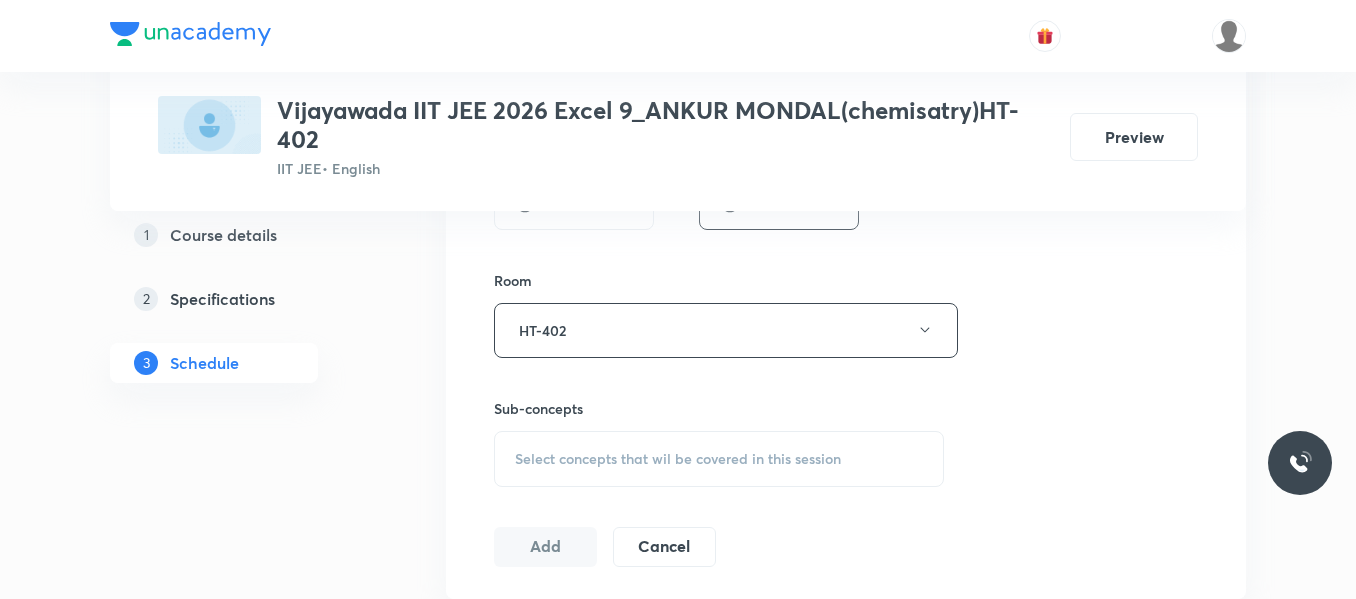click on "Select concepts that wil be covered in this session" at bounding box center [678, 459] 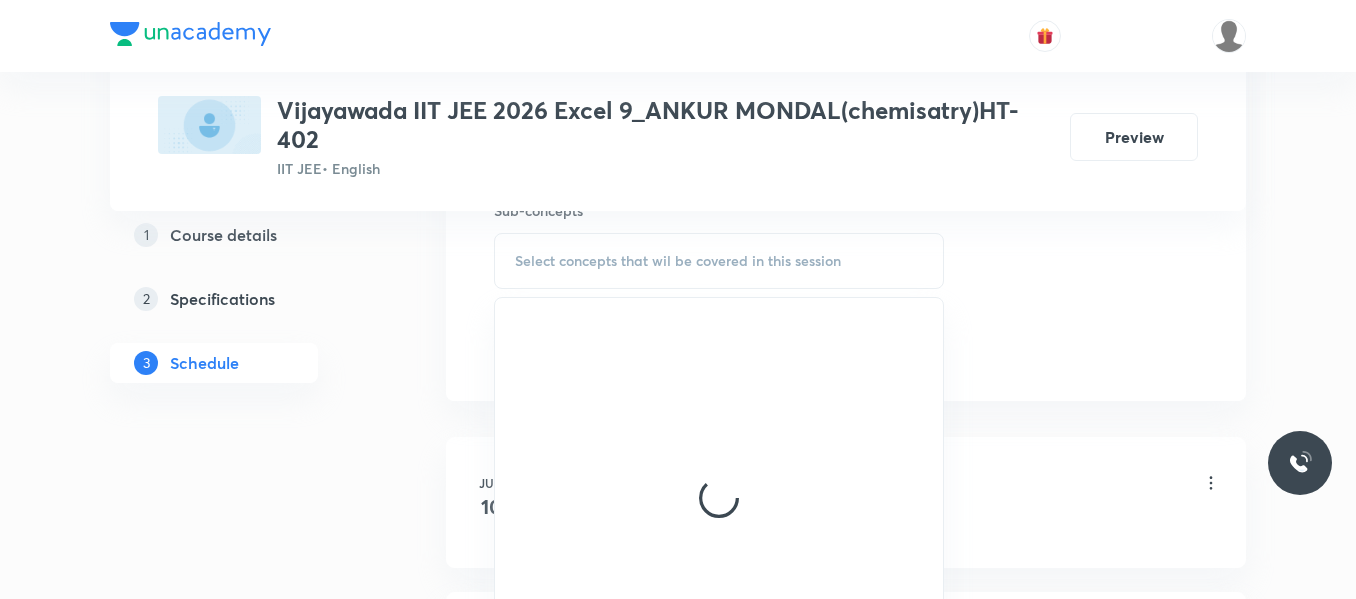 scroll, scrollTop: 1029, scrollLeft: 0, axis: vertical 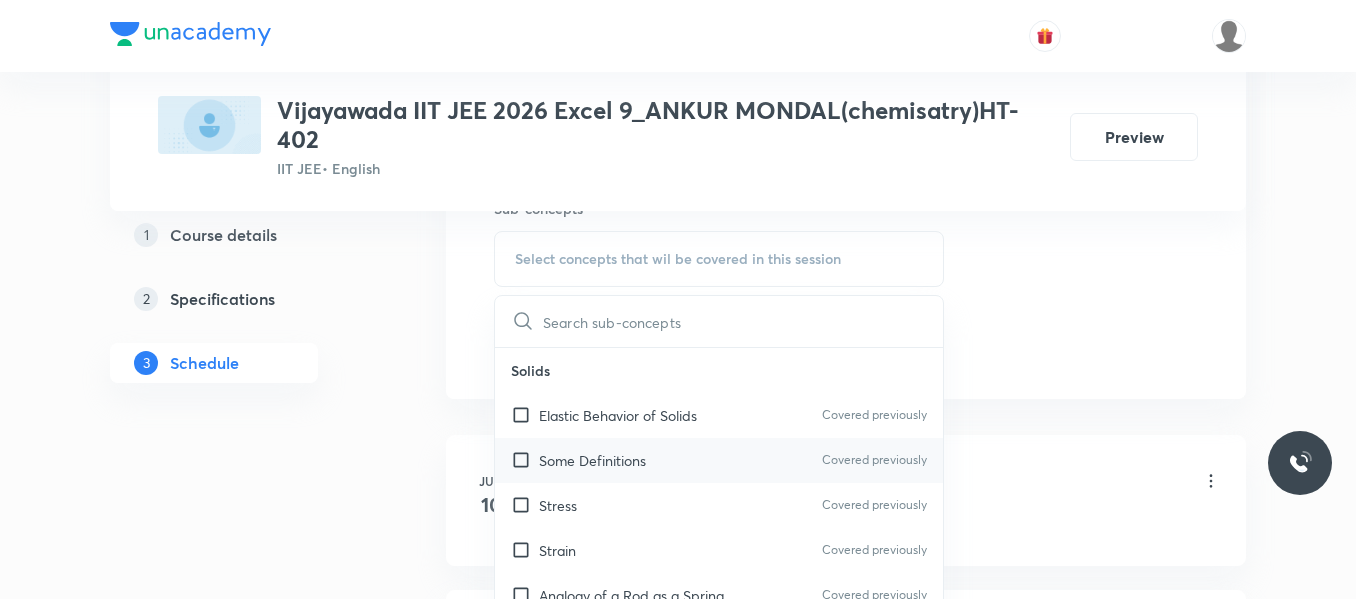 click on "Some Definitions" at bounding box center (592, 460) 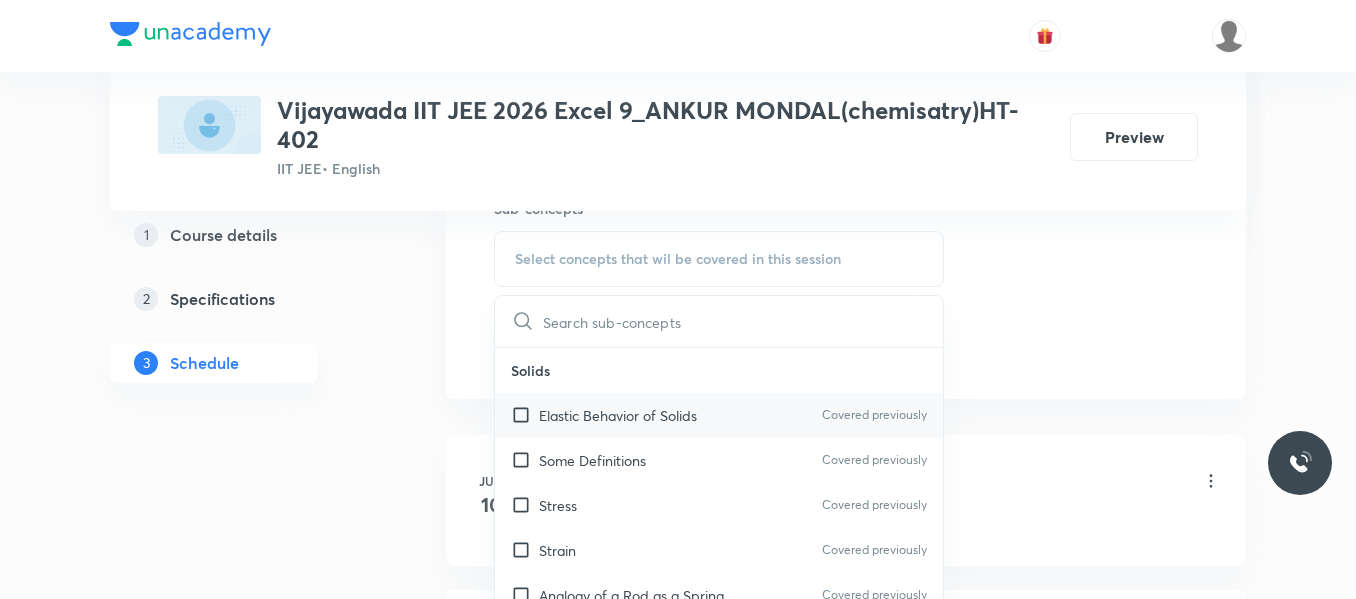 checkbox on "true" 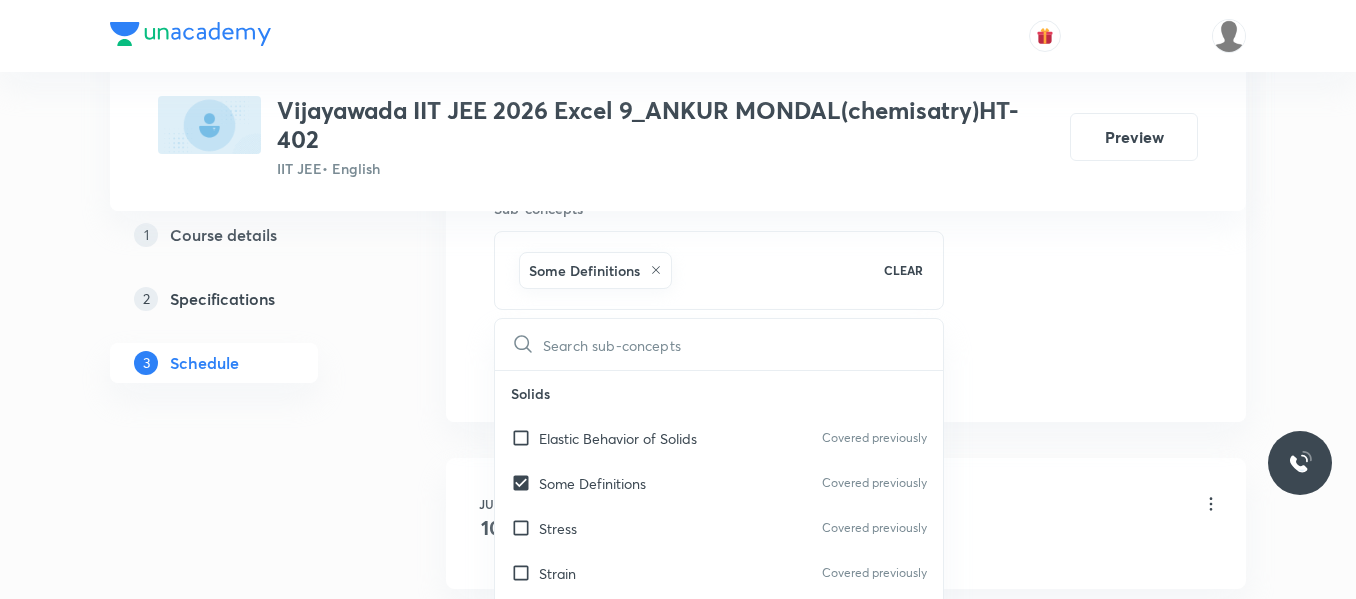 drag, startPoint x: 1070, startPoint y: 281, endPoint x: 709, endPoint y: 371, distance: 372.0497 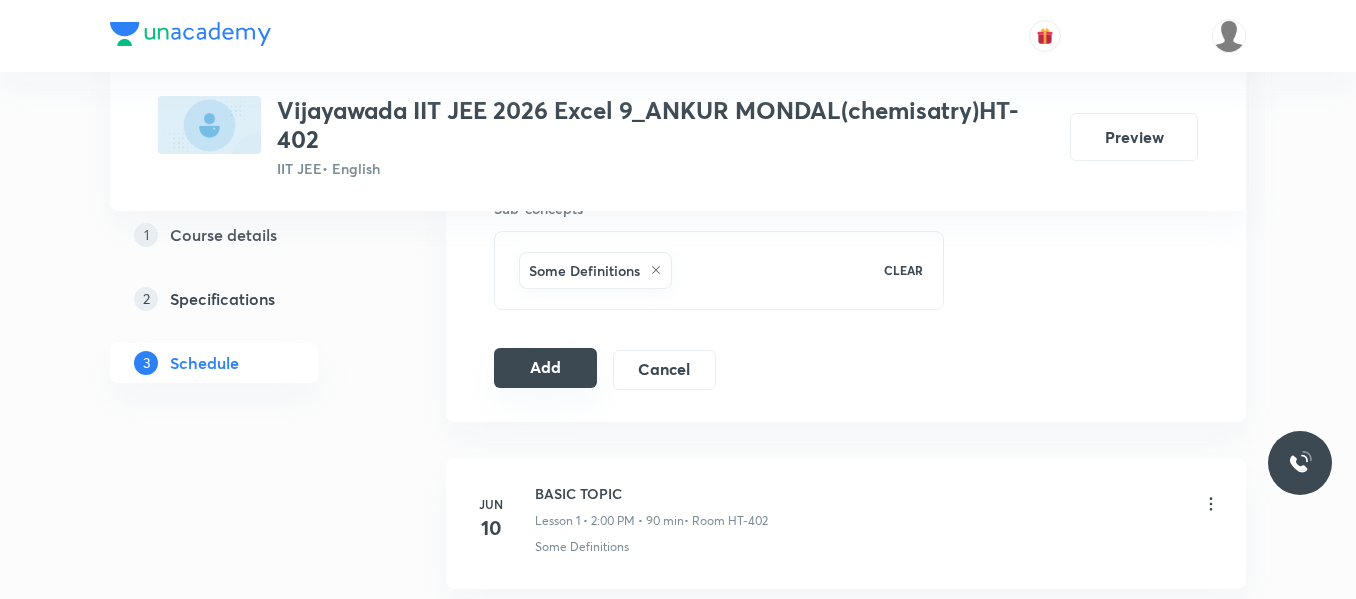 click on "Add" at bounding box center (545, 368) 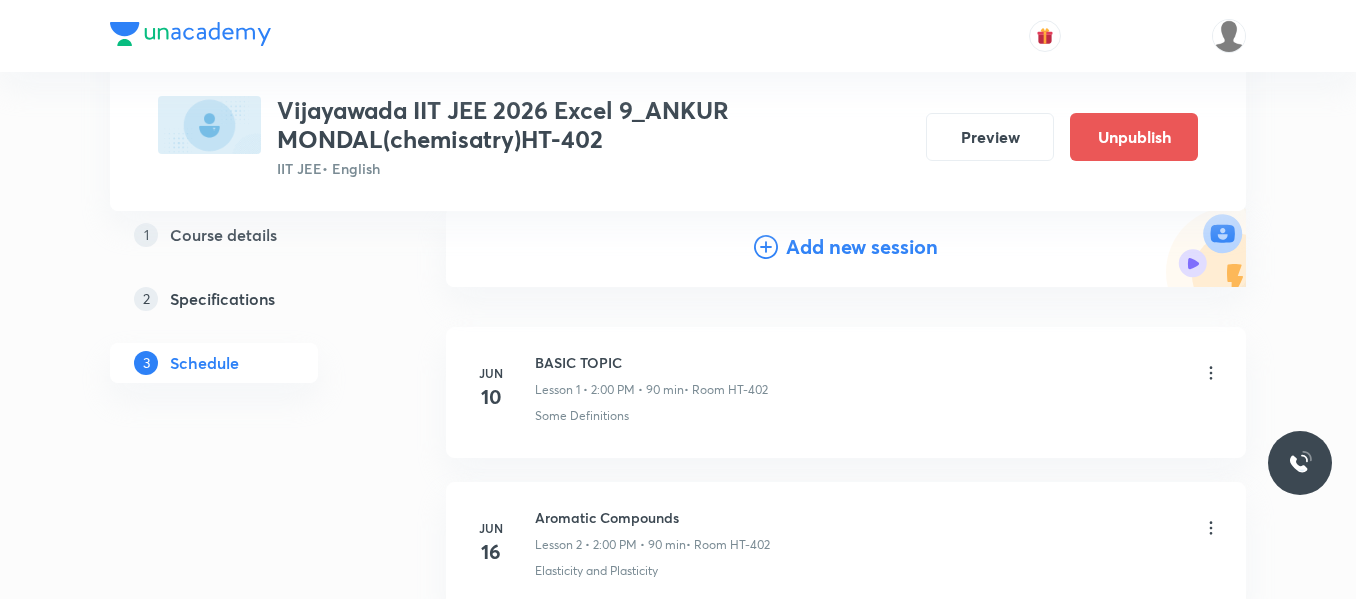 scroll, scrollTop: 0, scrollLeft: 0, axis: both 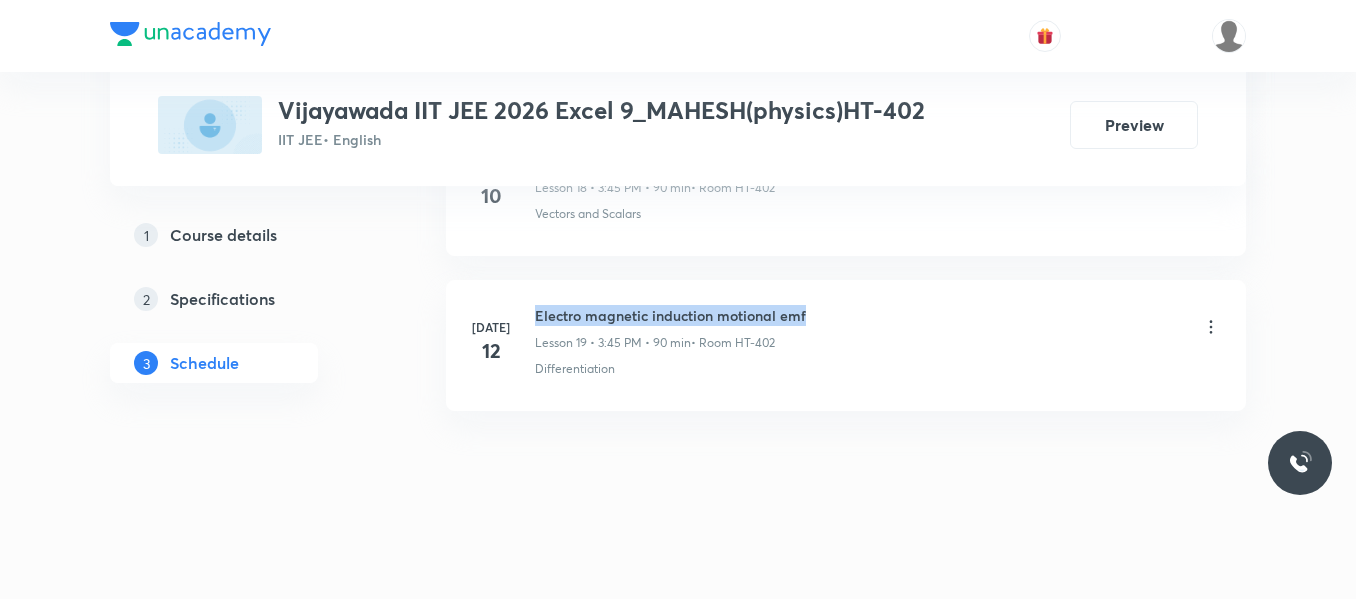 drag, startPoint x: 535, startPoint y: 313, endPoint x: 823, endPoint y: 313, distance: 288 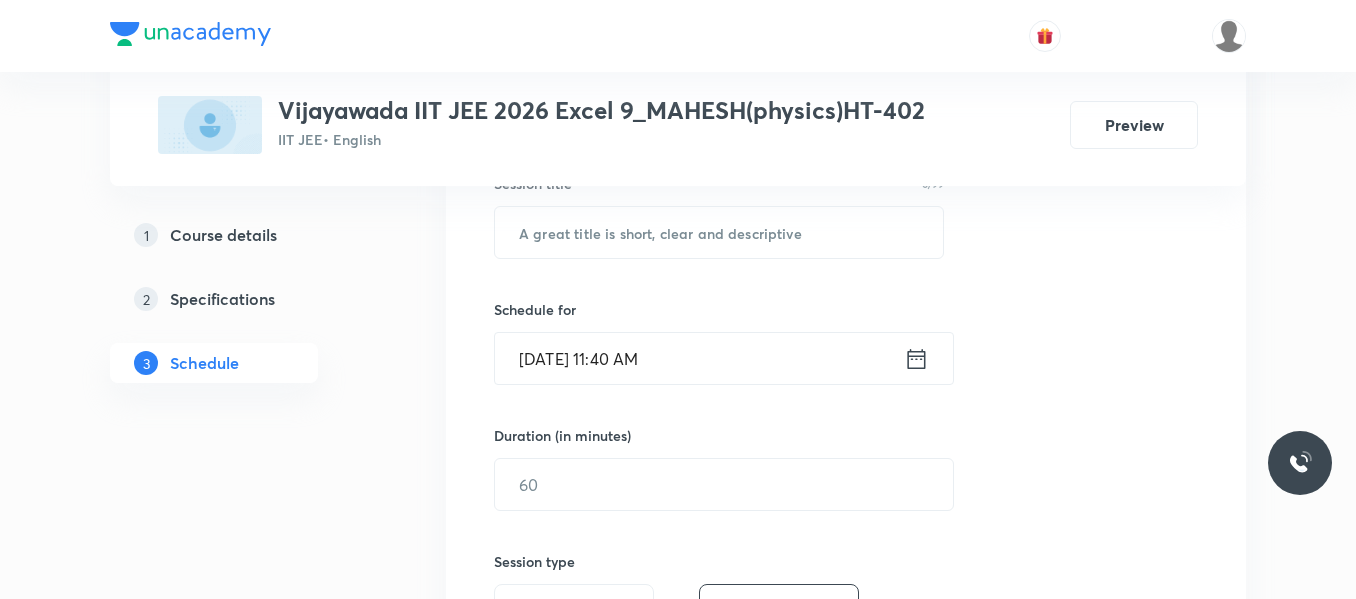scroll, scrollTop: 349, scrollLeft: 0, axis: vertical 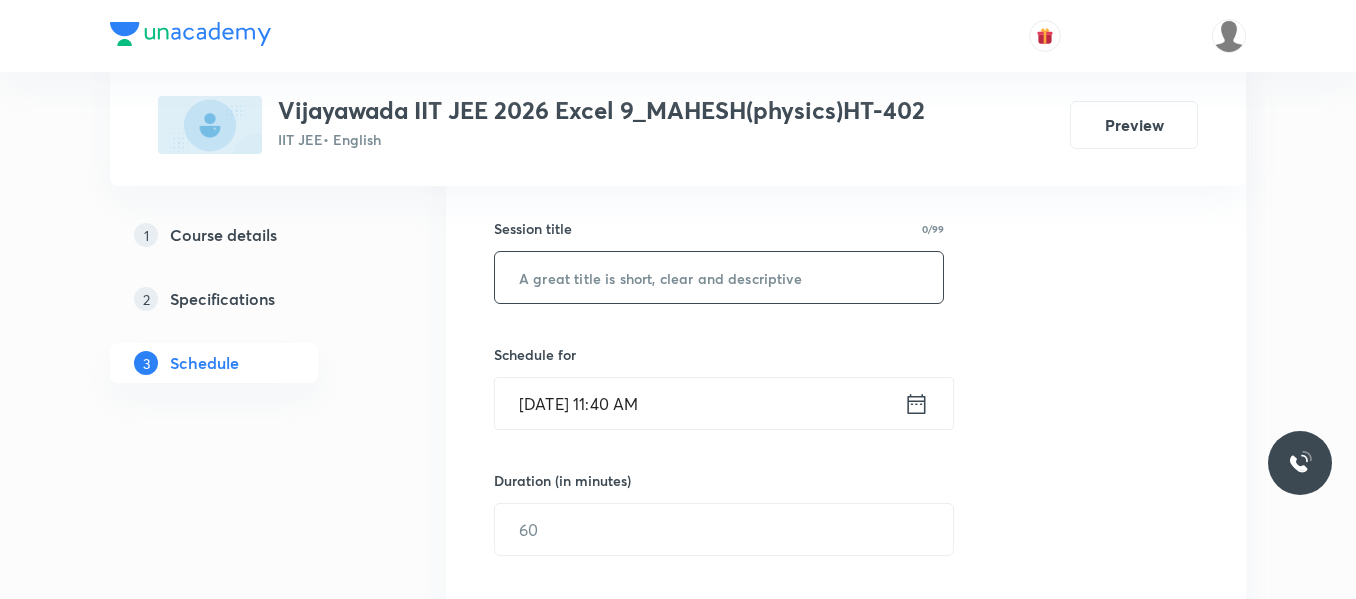 click at bounding box center (719, 277) 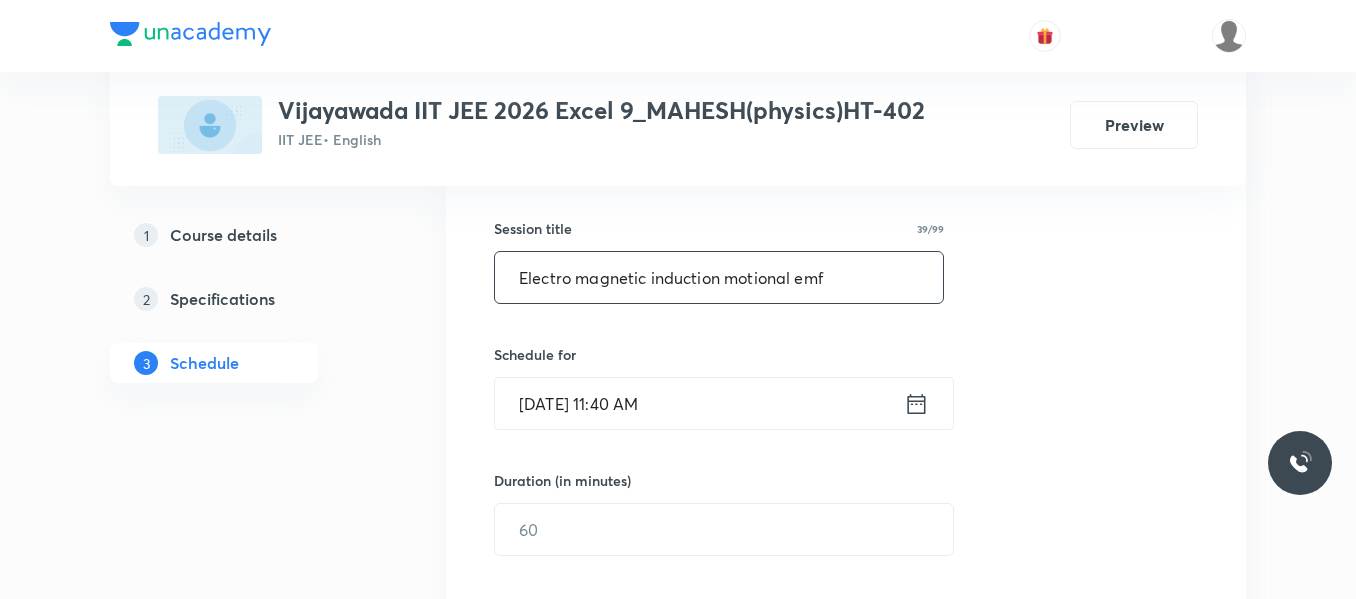 type on "Electro magnetic induction motional emf" 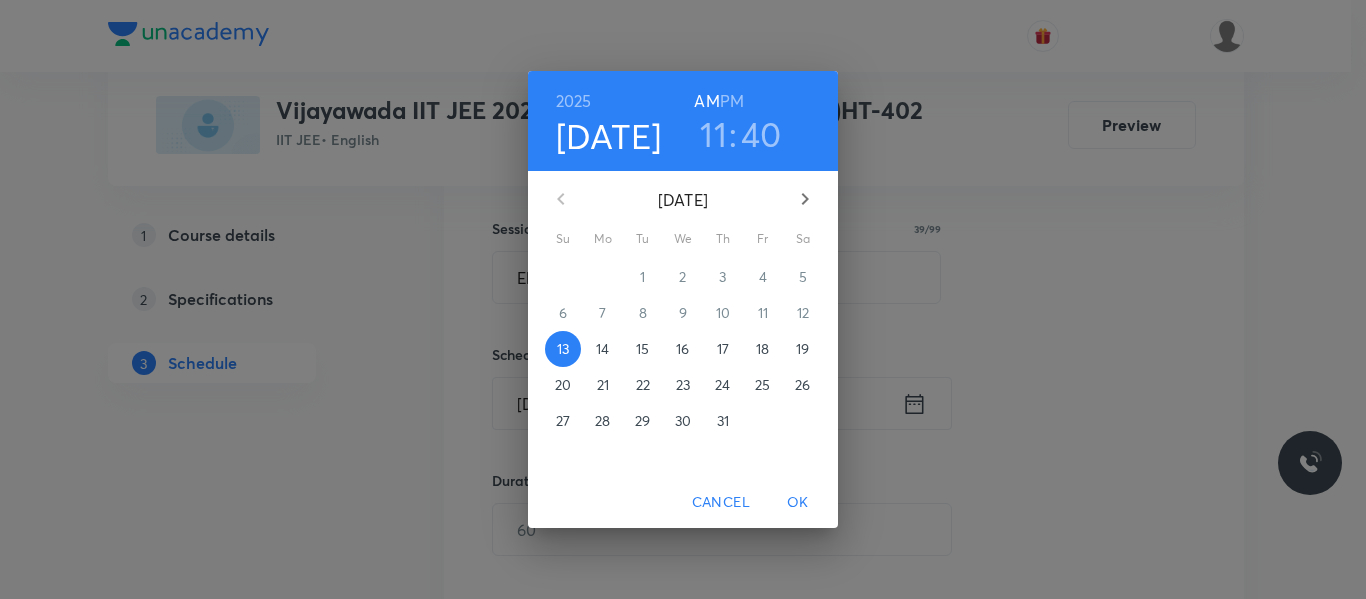 click on "14" at bounding box center (602, 349) 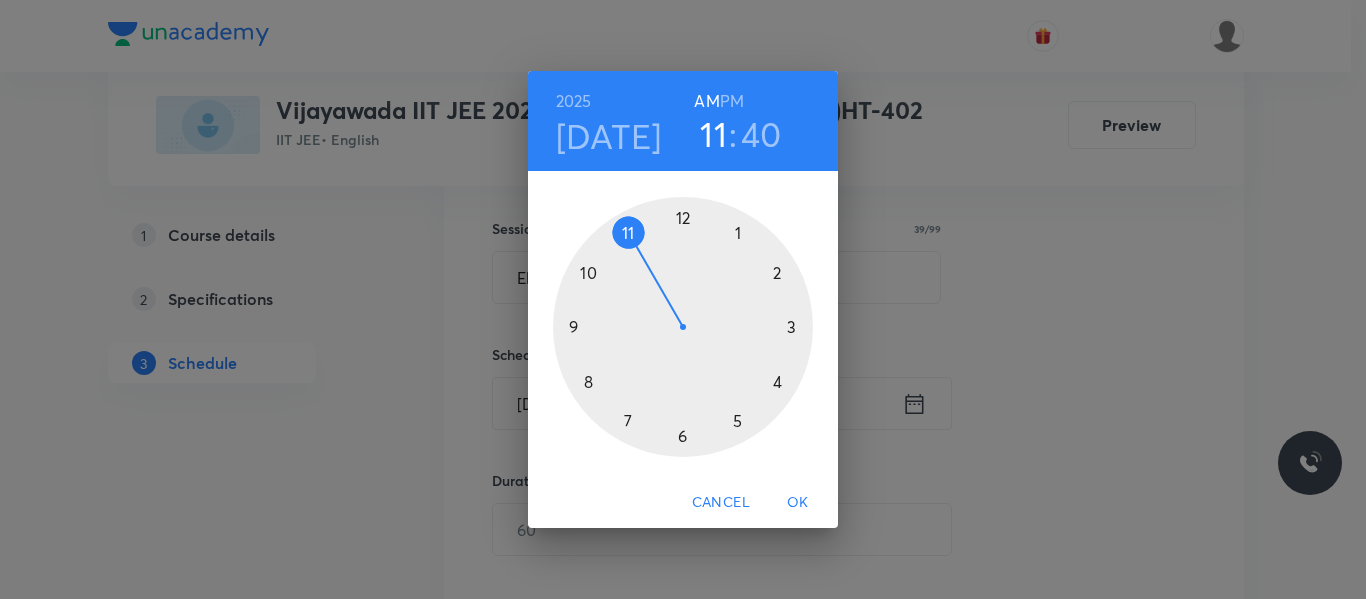 click at bounding box center (683, 327) 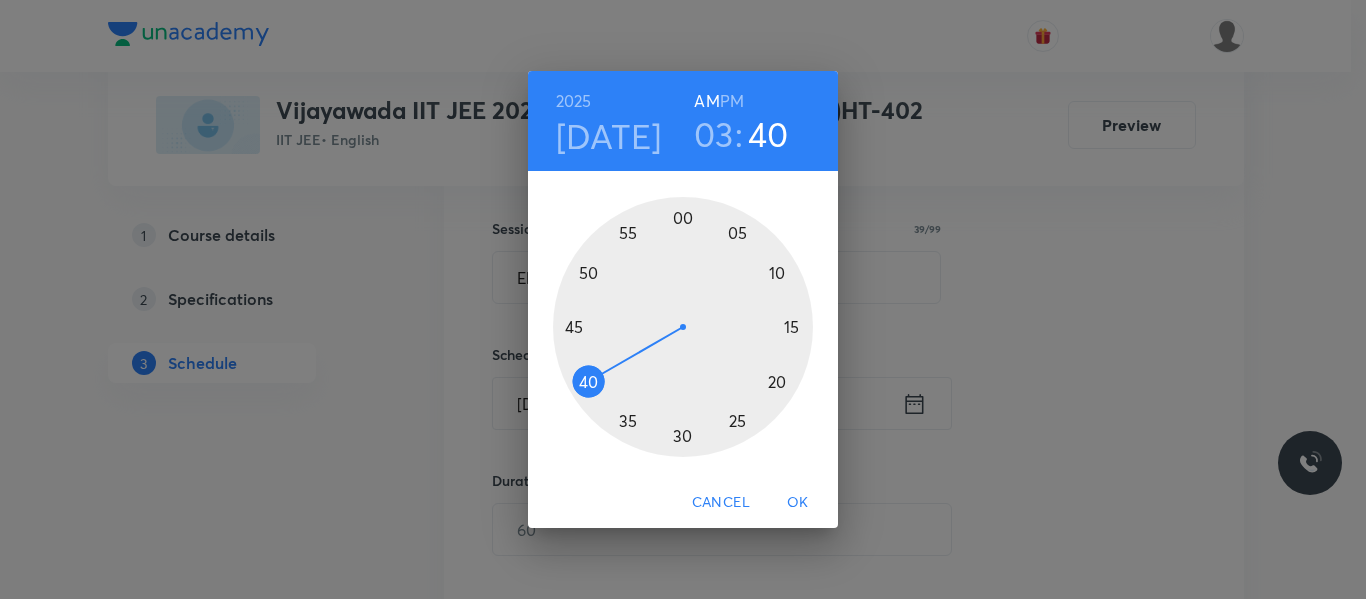click at bounding box center (683, 327) 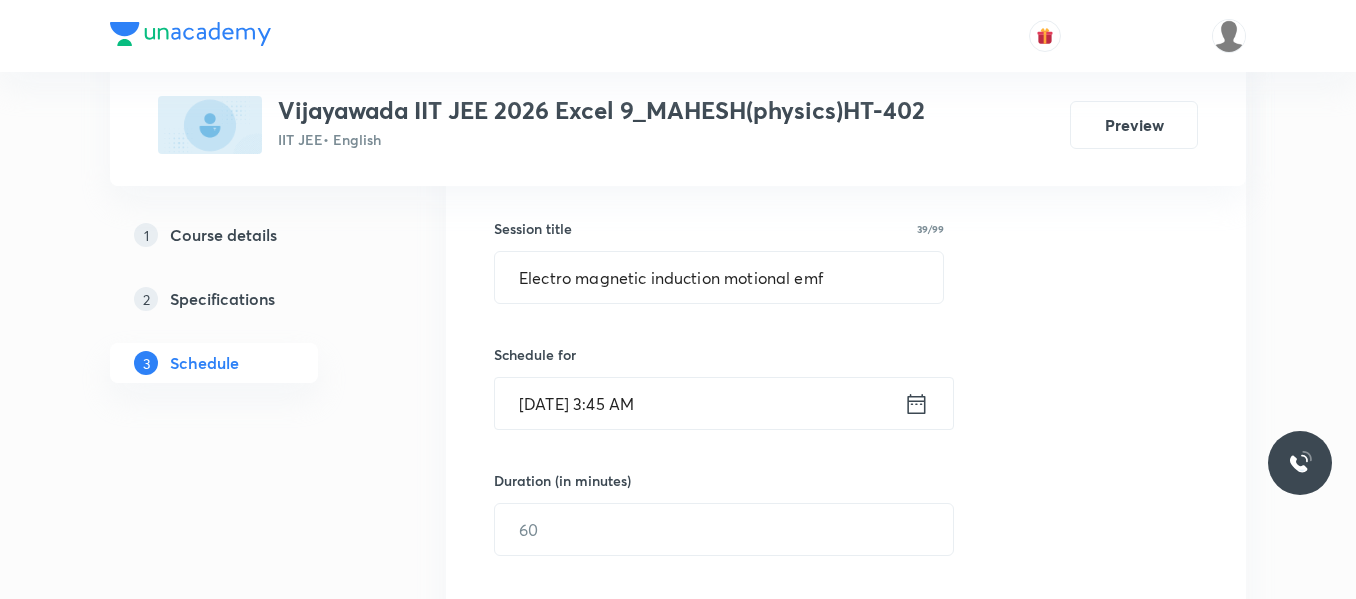 click 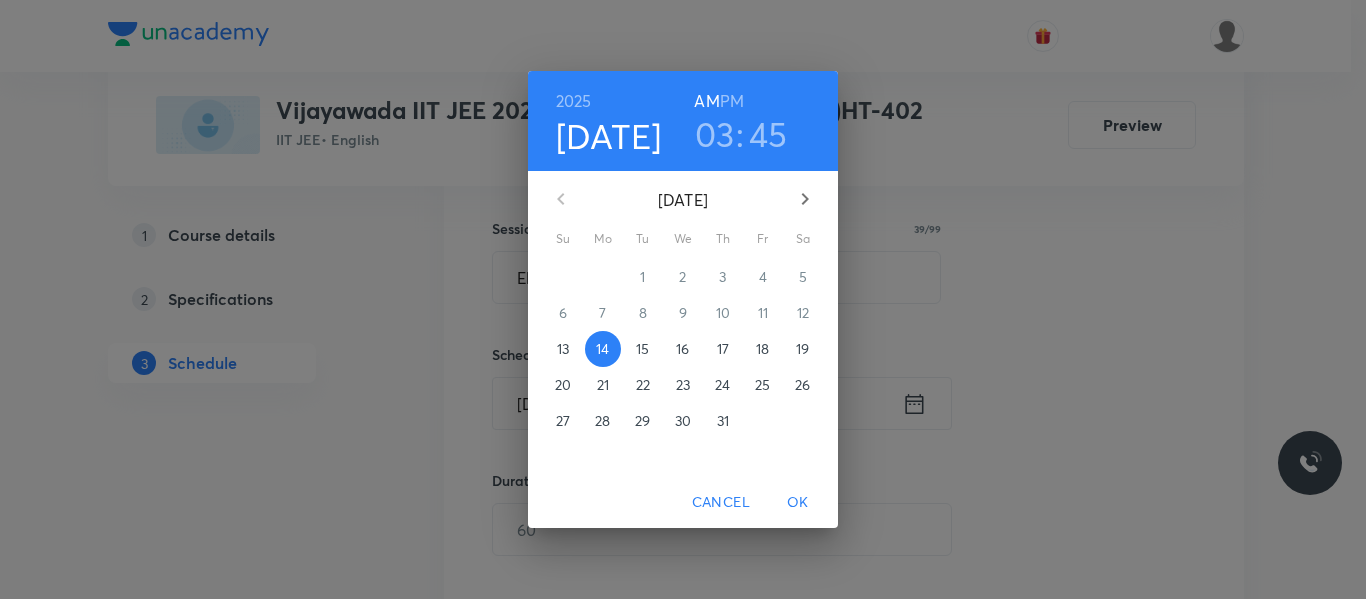 click on "PM" at bounding box center [732, 101] 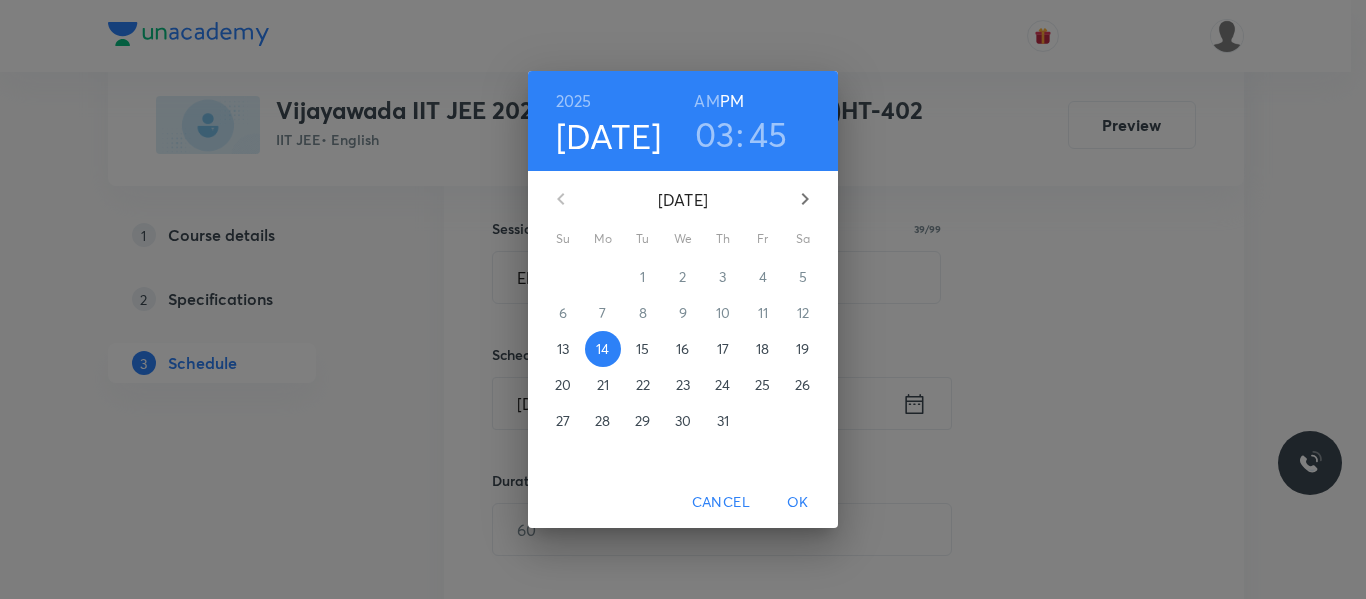 click on "OK" at bounding box center (798, 502) 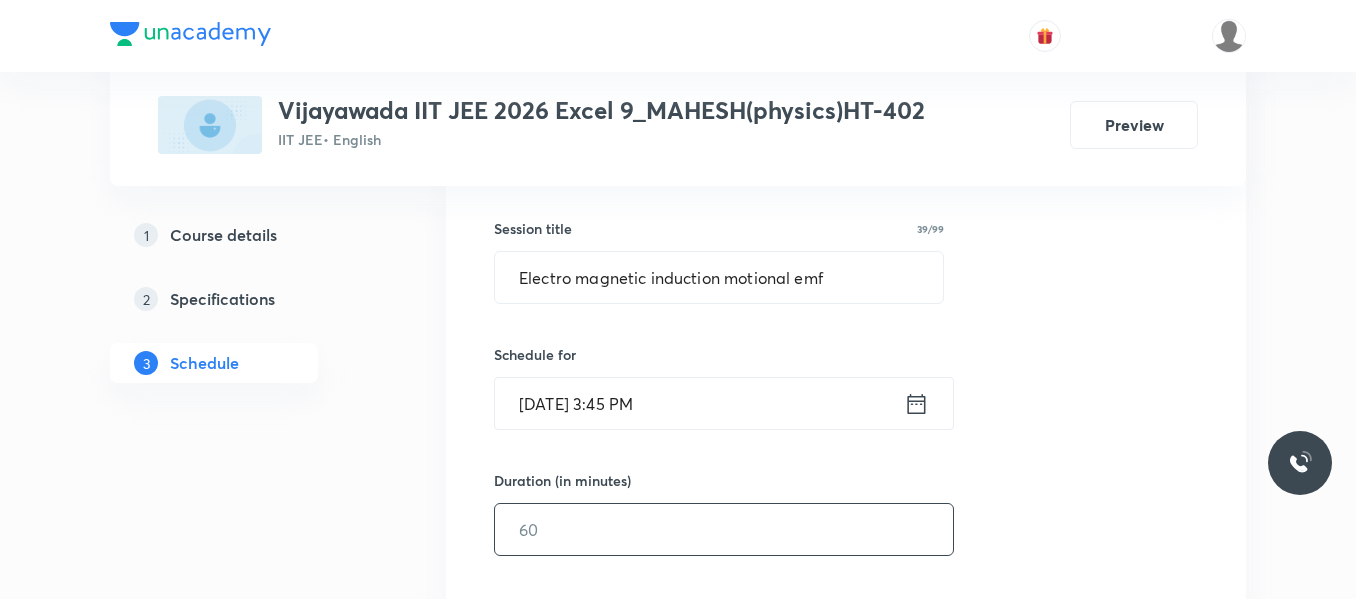 click at bounding box center (724, 529) 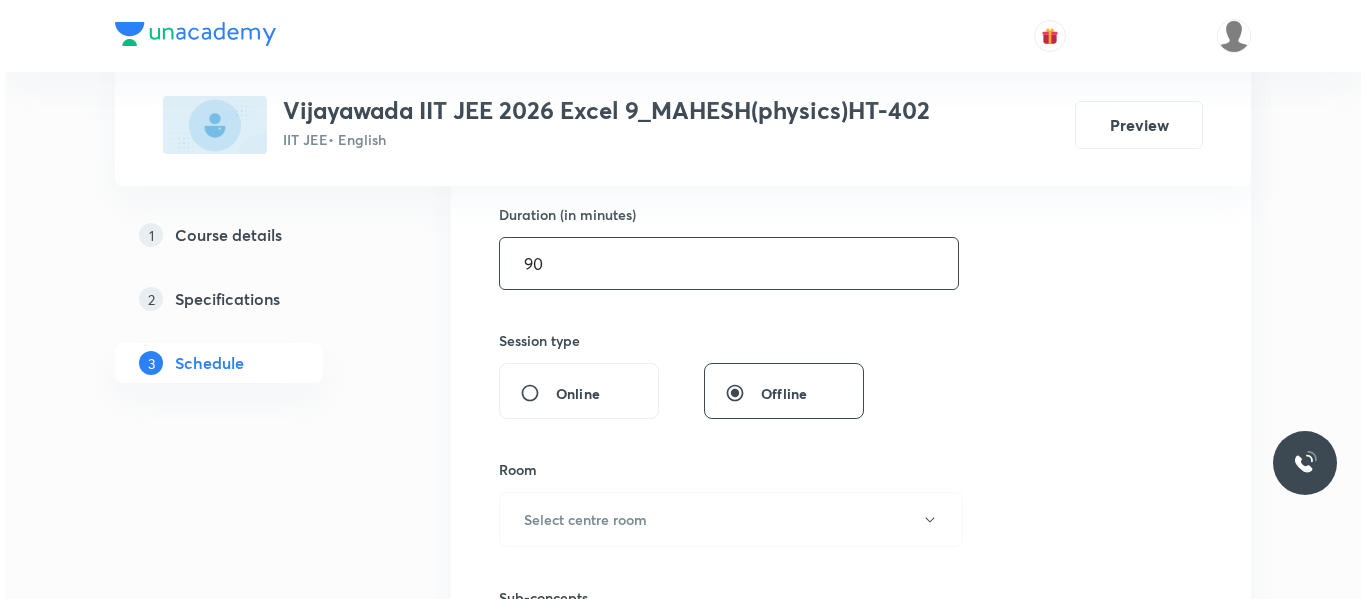 scroll, scrollTop: 649, scrollLeft: 0, axis: vertical 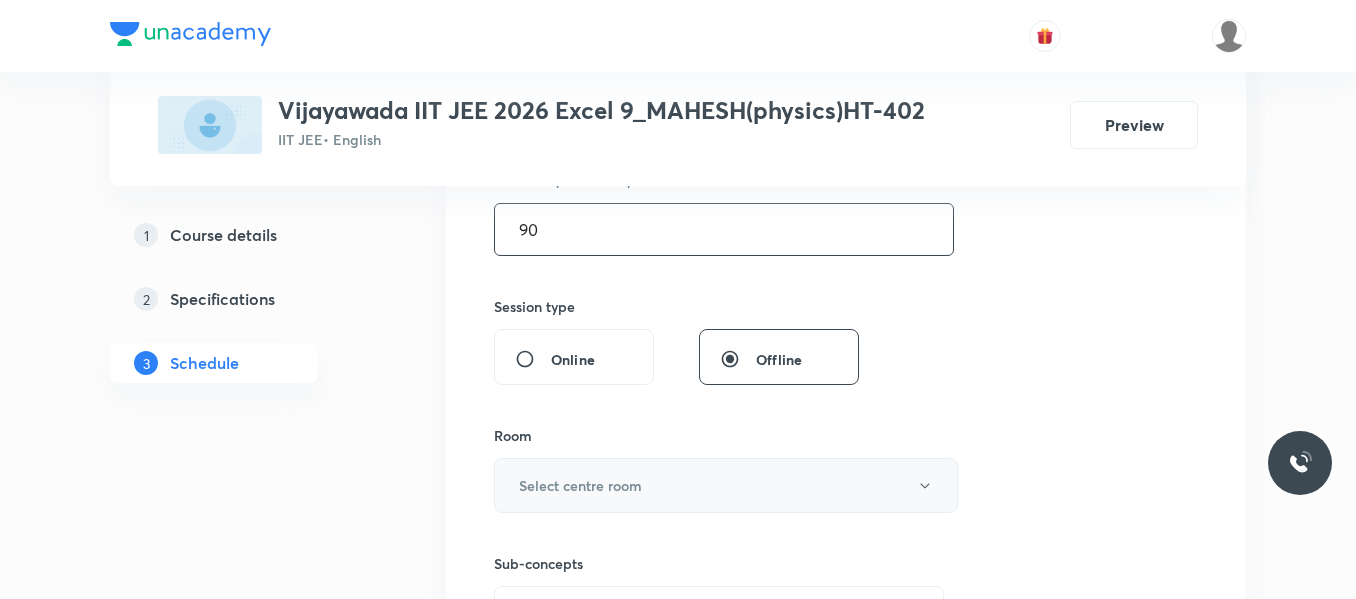 type on "90" 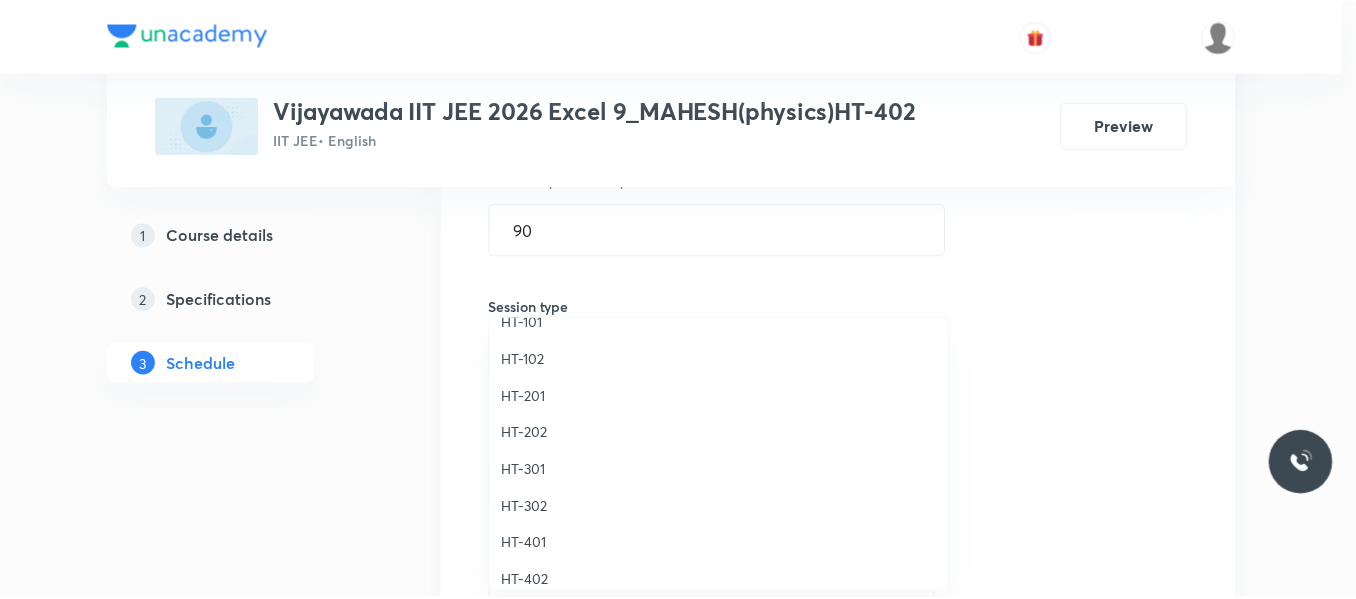 scroll, scrollTop: 889, scrollLeft: 0, axis: vertical 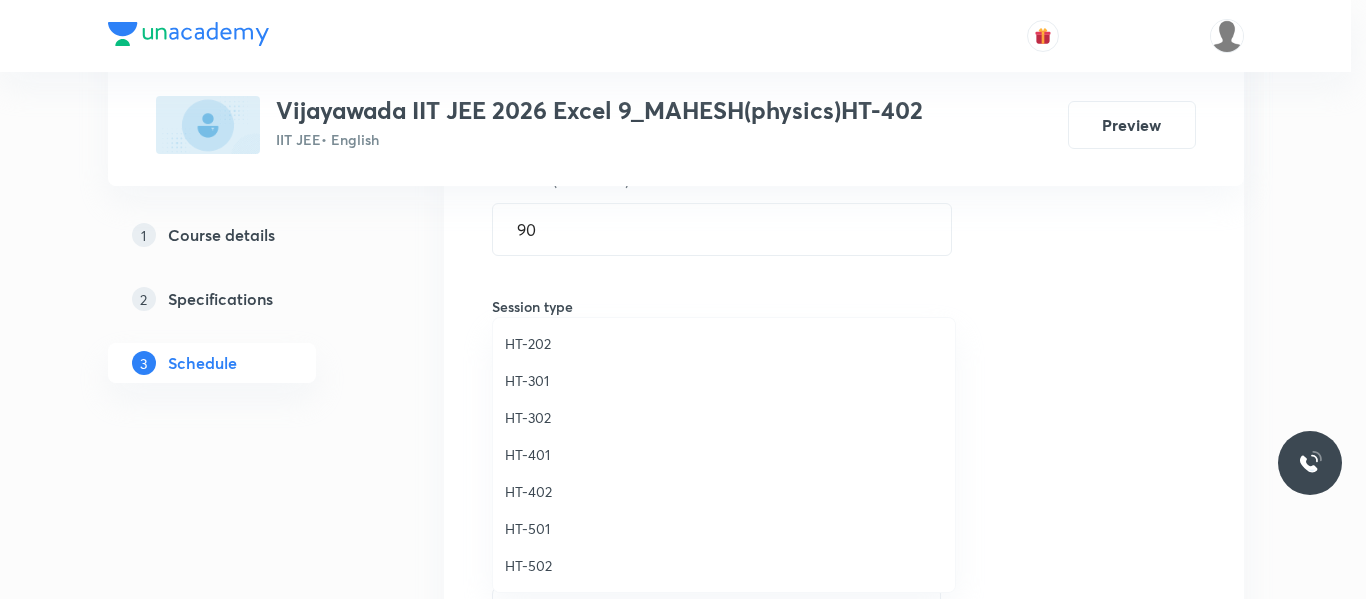 click on "HT-402" at bounding box center (724, 491) 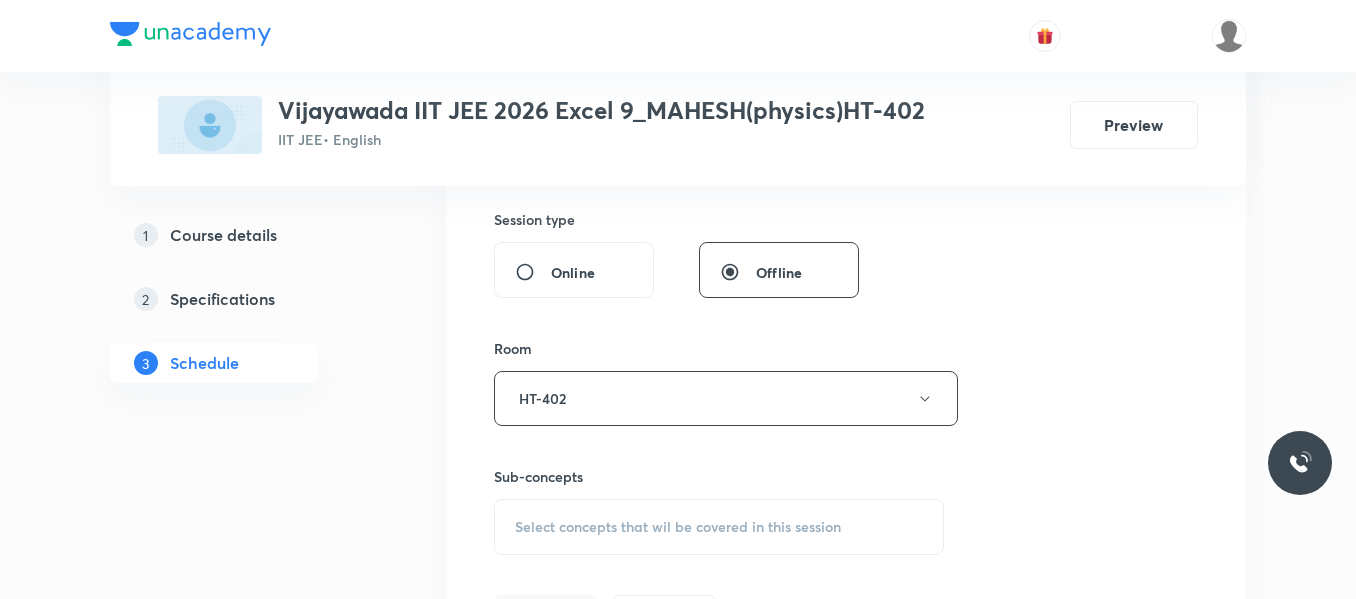 scroll, scrollTop: 849, scrollLeft: 0, axis: vertical 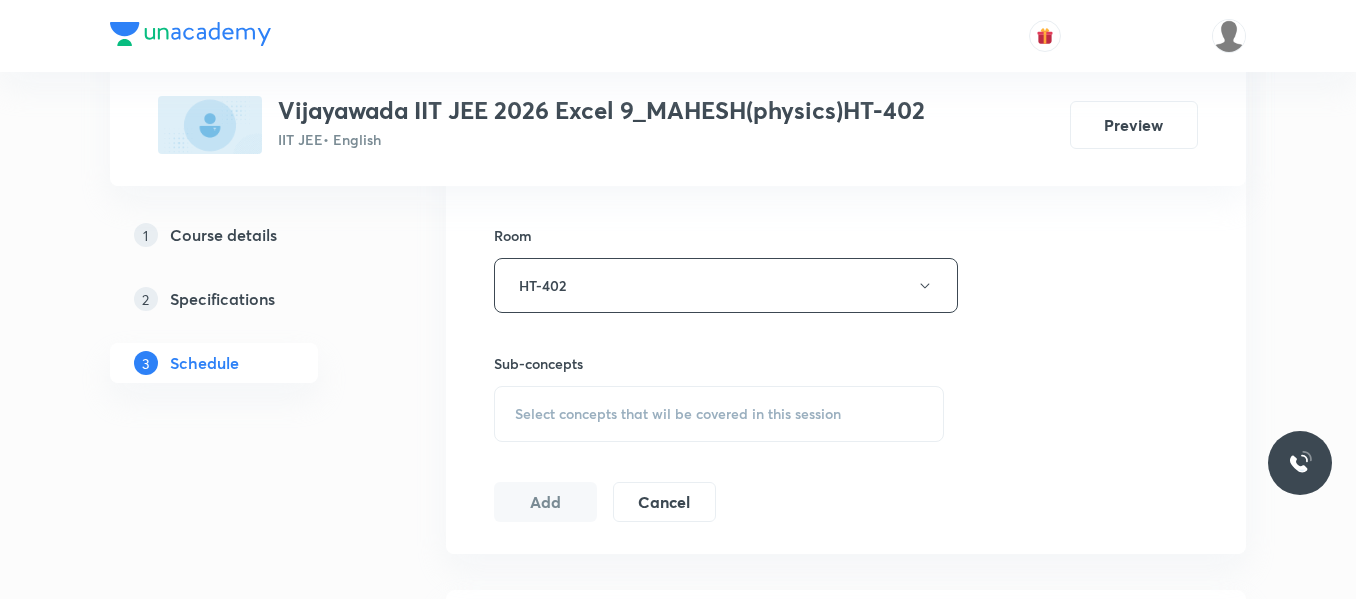 click on "Select concepts that wil be covered in this session" at bounding box center [719, 414] 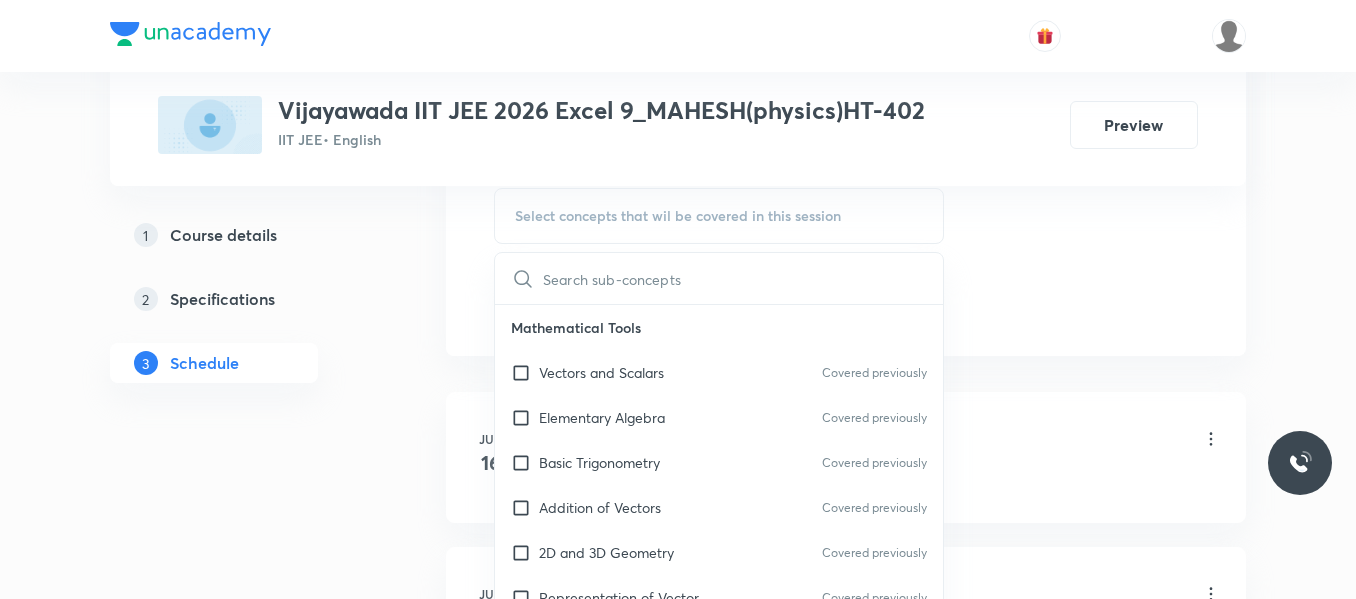 scroll, scrollTop: 1049, scrollLeft: 0, axis: vertical 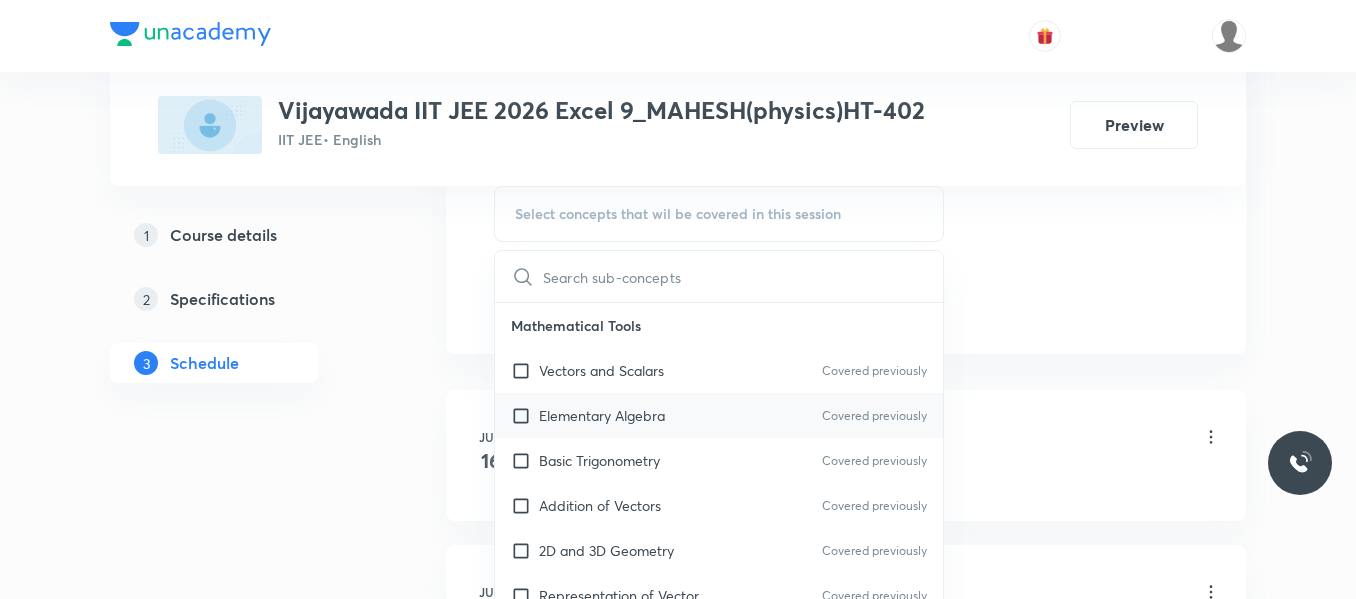 click on "Elementary Algebra" at bounding box center [602, 415] 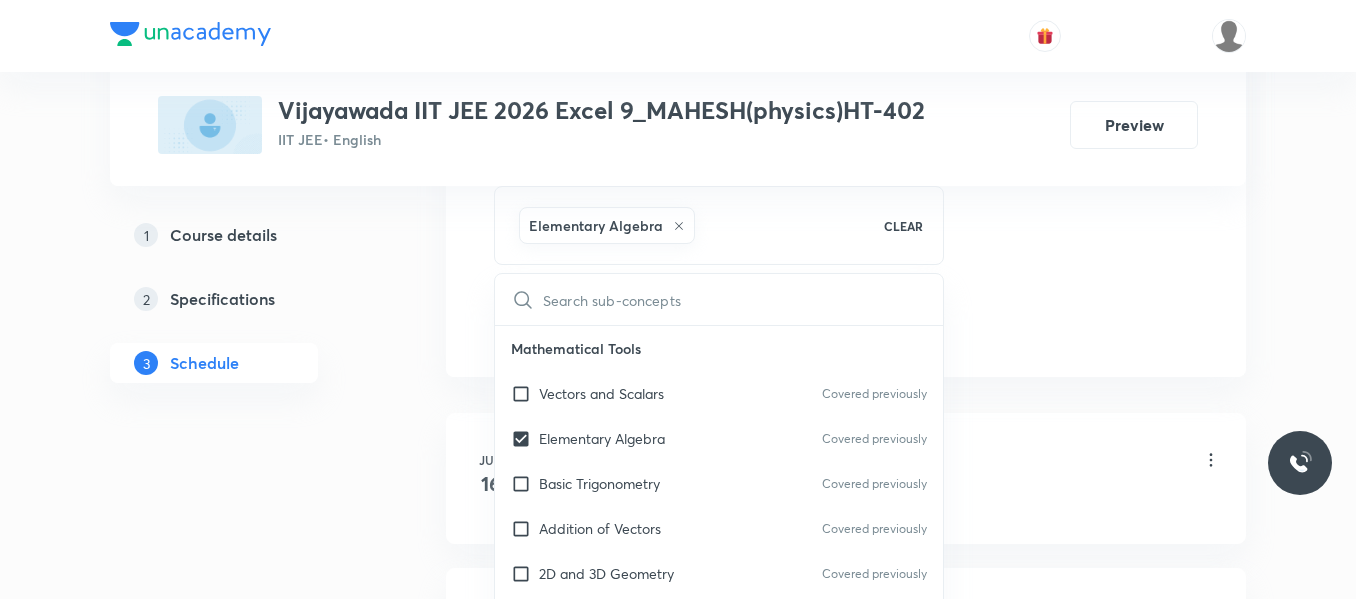 click on "Session  20 Live class Session title 39/99 Electro magnetic induction motional emf ​ Schedule for Jul 14, 2025, 3:45 PM ​ Duration (in minutes) 90 ​   Session type Online Offline Room HT-402 Sub-concepts Elementary Algebra CLEAR ​ Mathematical Tools Vectors and Scalars  Covered previously Elementary Algebra Covered previously Basic Trigonometry Covered previously Addition of Vectors Covered previously 2D and 3D Geometry Covered previously Representation of Vector  Covered previously Components of a Vector Functions Unit Vectors Differentiation Covered previously Integration Rectangular Components of a Vector in Three Dimensions Position Vector Use of Differentiation & Integration in One Dimensional Motion Displacement Vector Derivatives of Equations of Motion by Calculus Vectors Product of Two Vectors Differentiation: Basic Formula and Rule Definite Integration and Area Under The Curve Maxima and Minima Chain Rule Cross Product Dot-Product Resolution of Vectors Subtraction of Vectors Physical quantity" at bounding box center [846, -136] 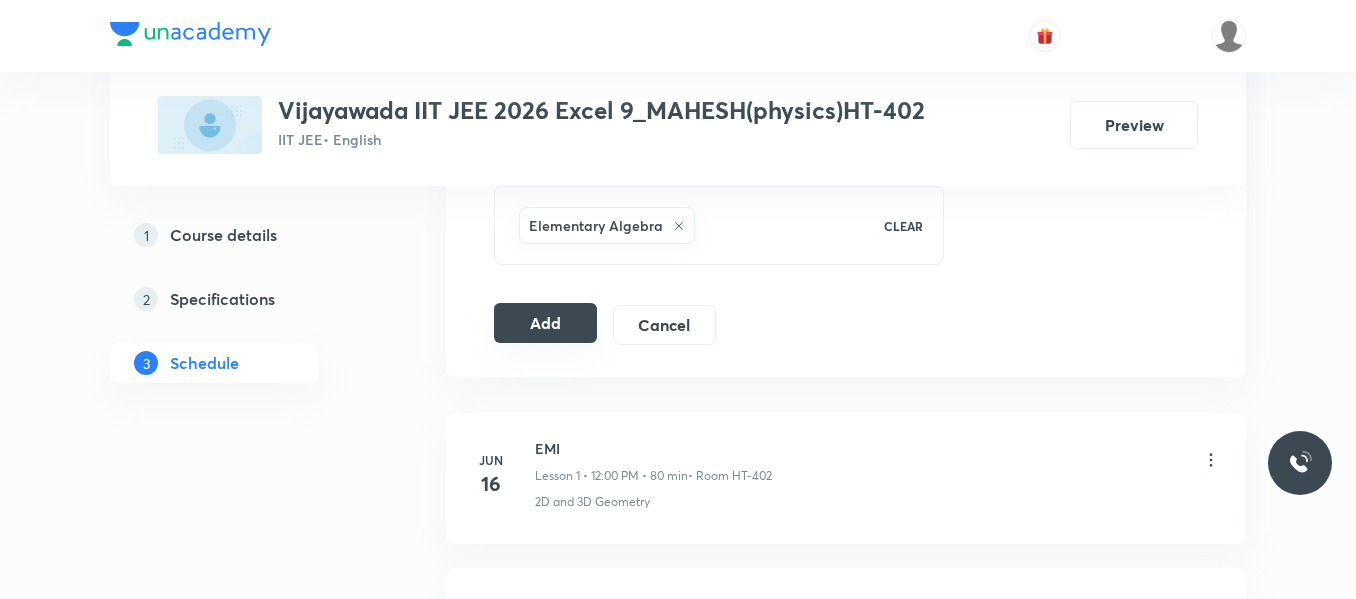 click on "Add" at bounding box center [545, 323] 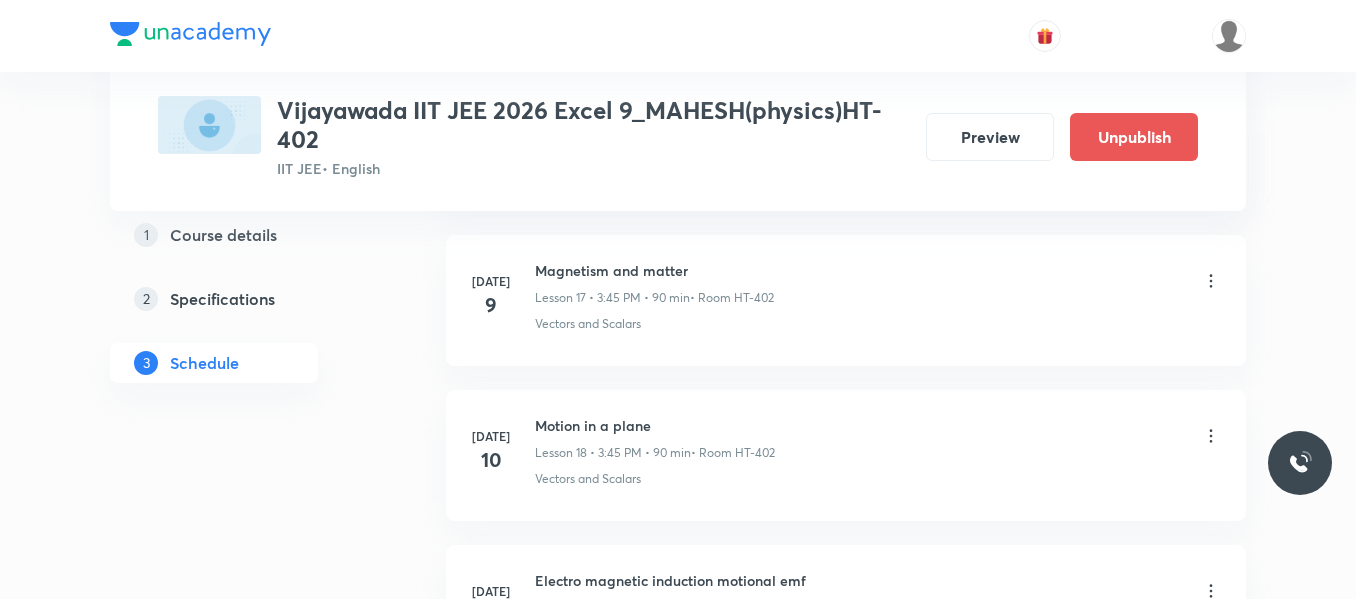 scroll, scrollTop: 3210, scrollLeft: 0, axis: vertical 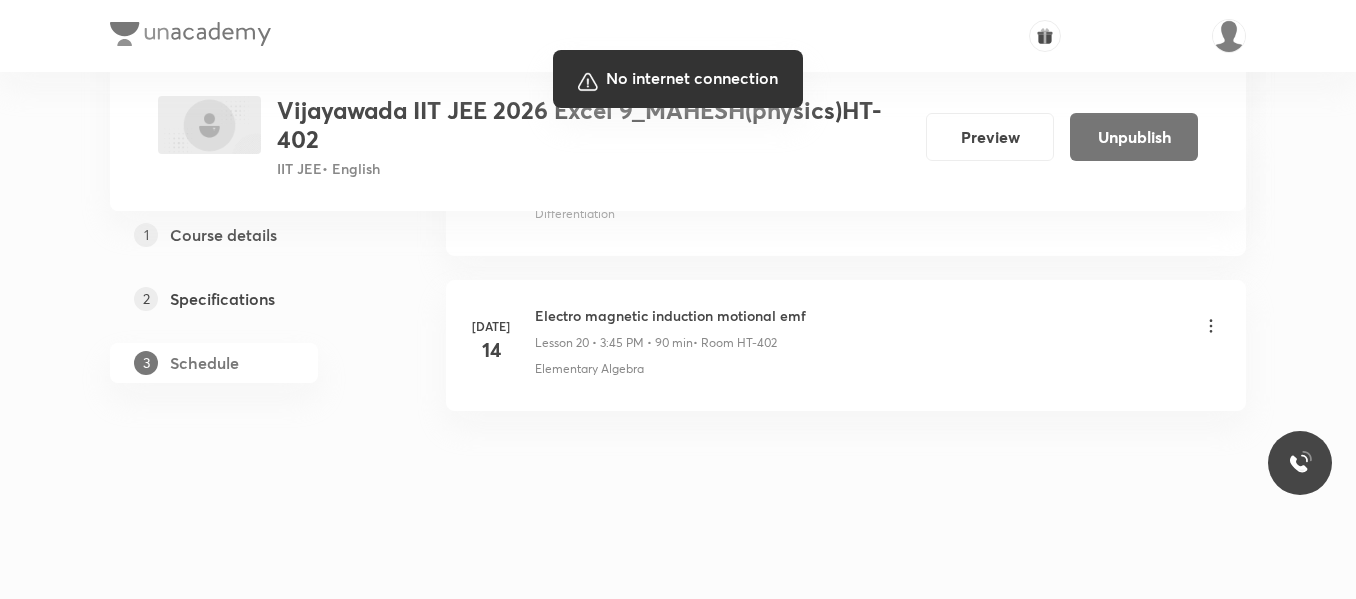 click at bounding box center [678, 299] 